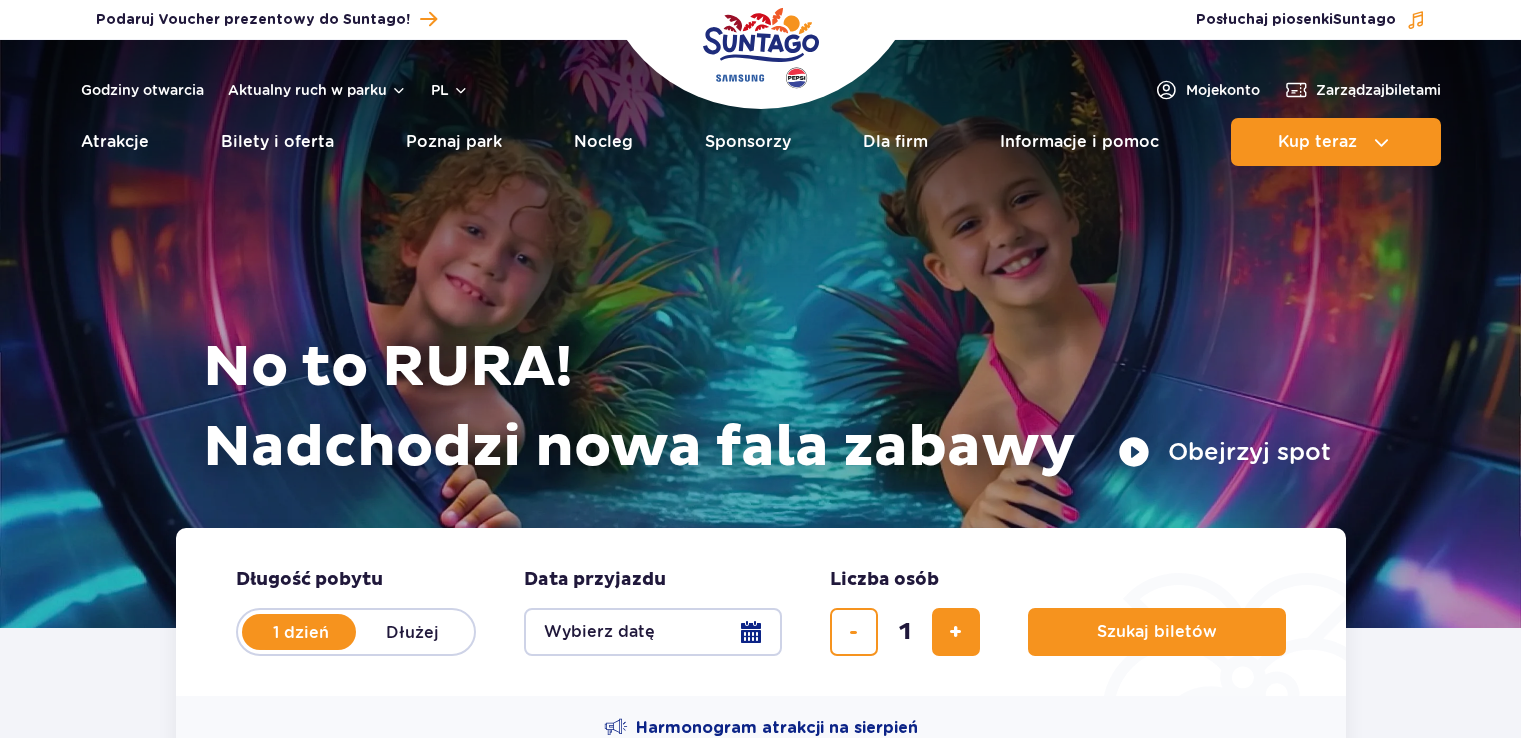 scroll, scrollTop: 0, scrollLeft: 0, axis: both 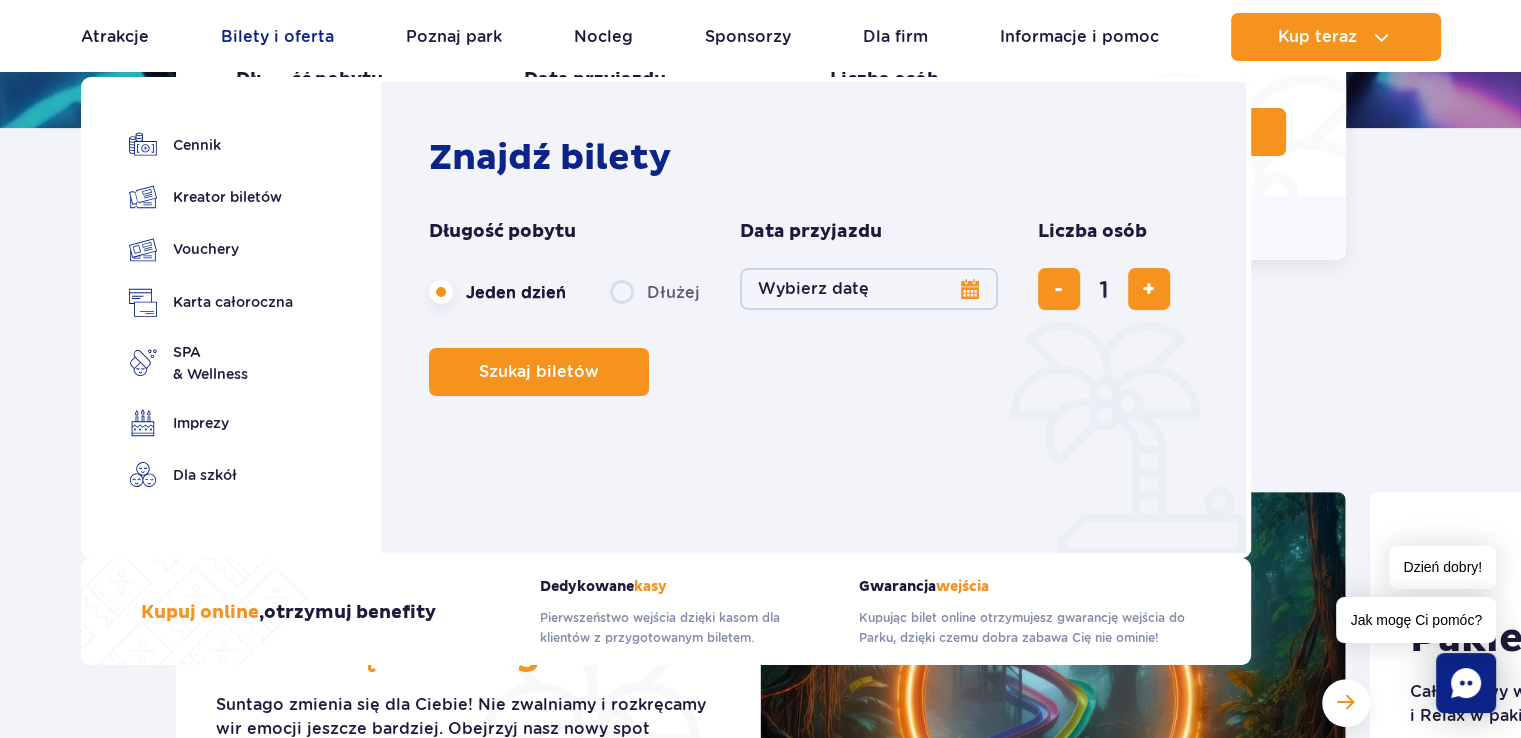 click on "Bilety i oferta" at bounding box center (277, 37) 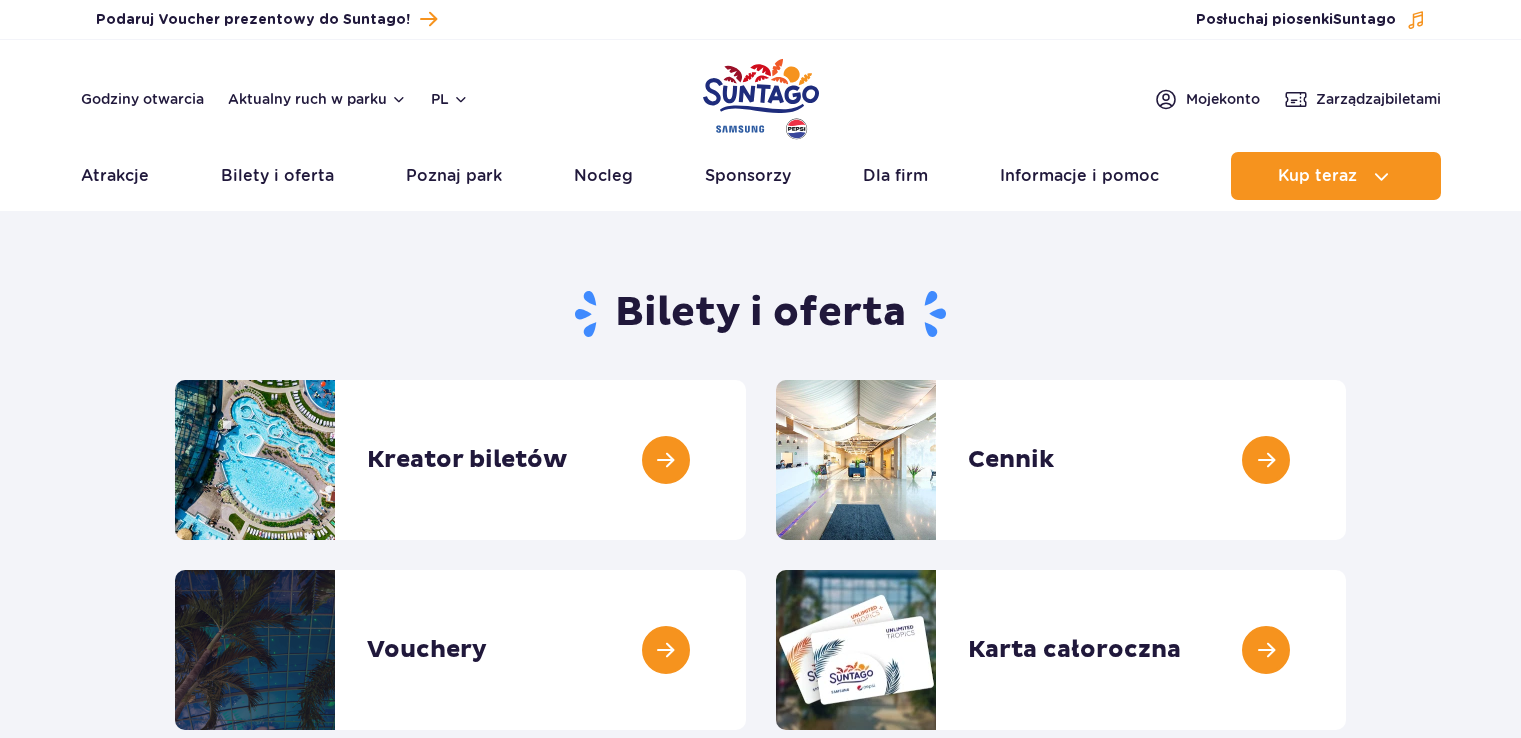 scroll, scrollTop: 0, scrollLeft: 0, axis: both 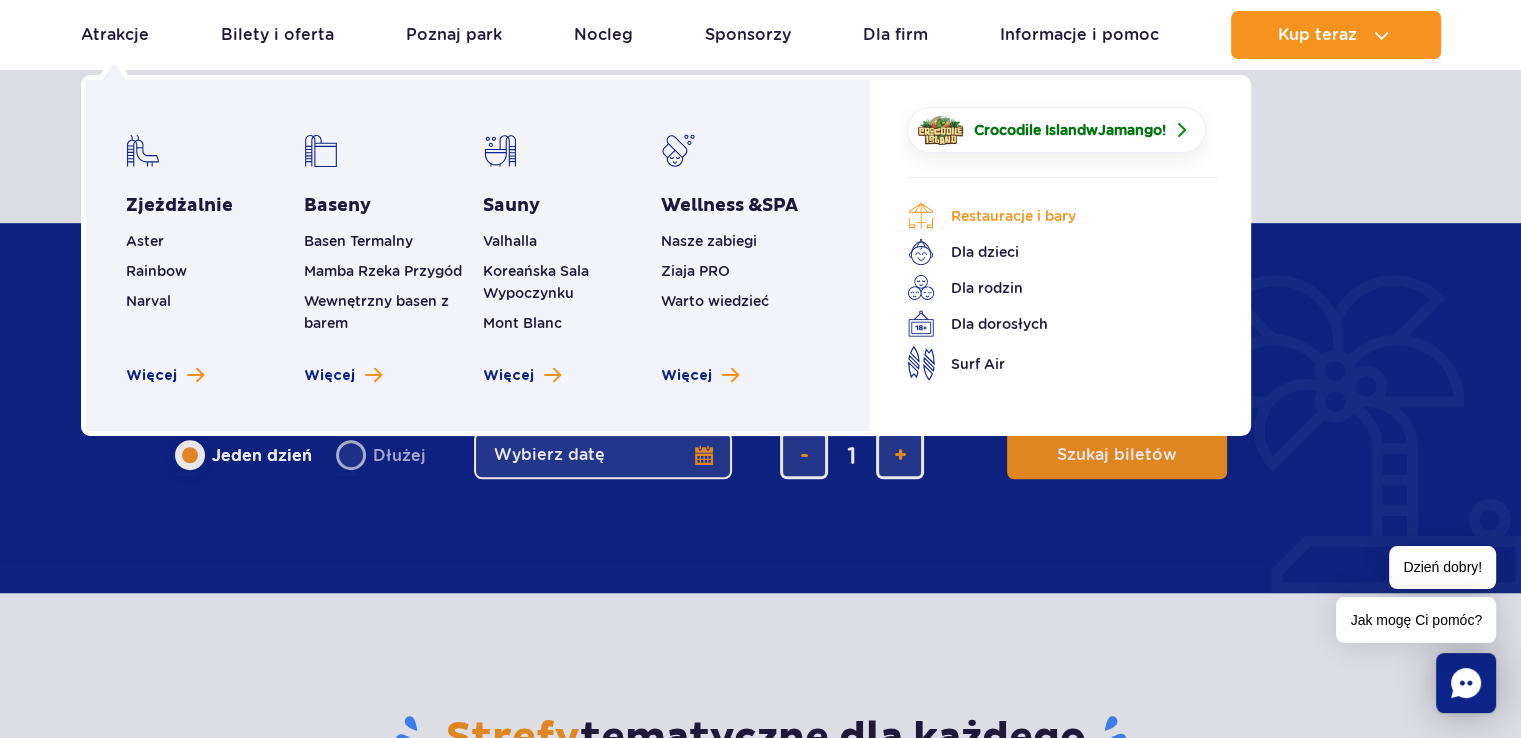 click on "Restauracje i bary" at bounding box center [1048, 216] 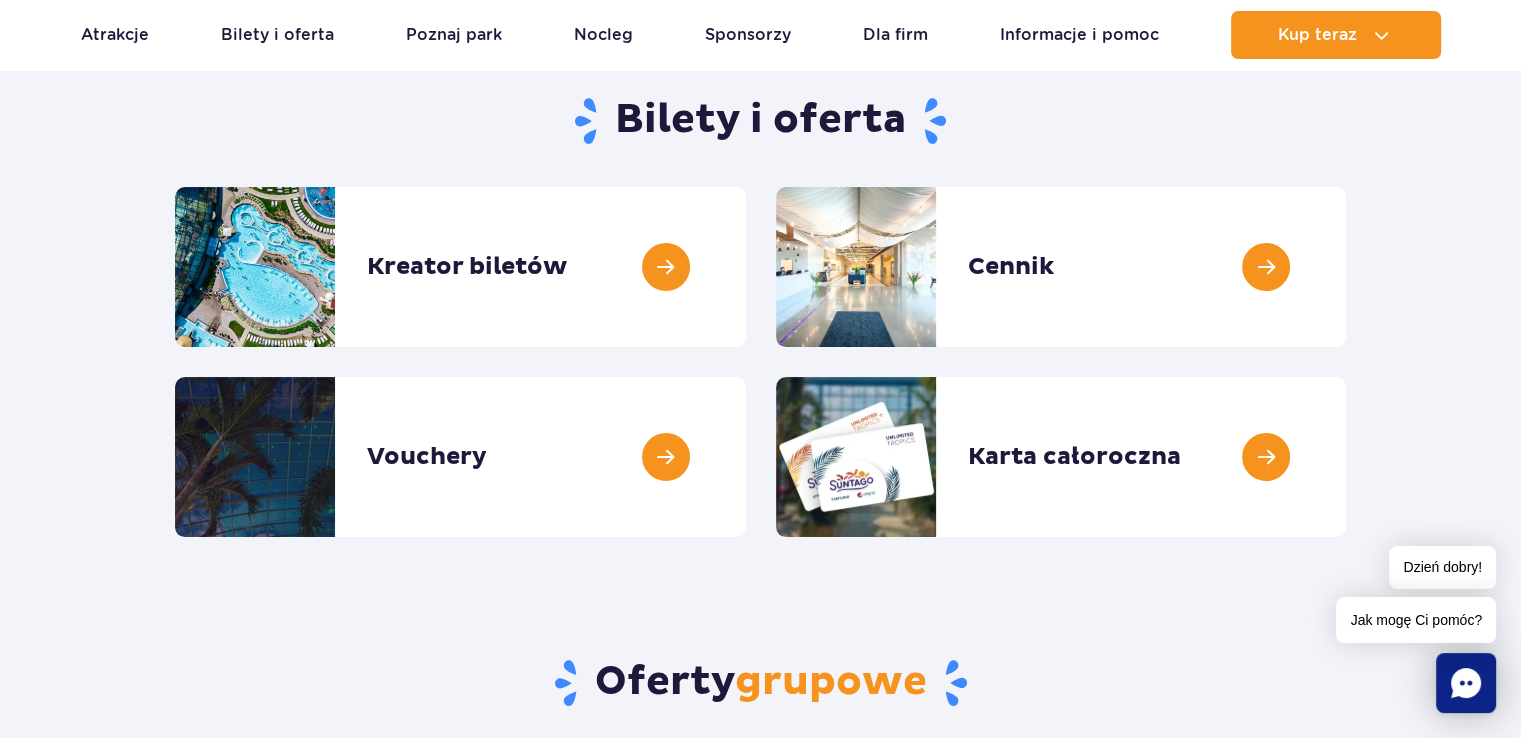 scroll, scrollTop: 0, scrollLeft: 0, axis: both 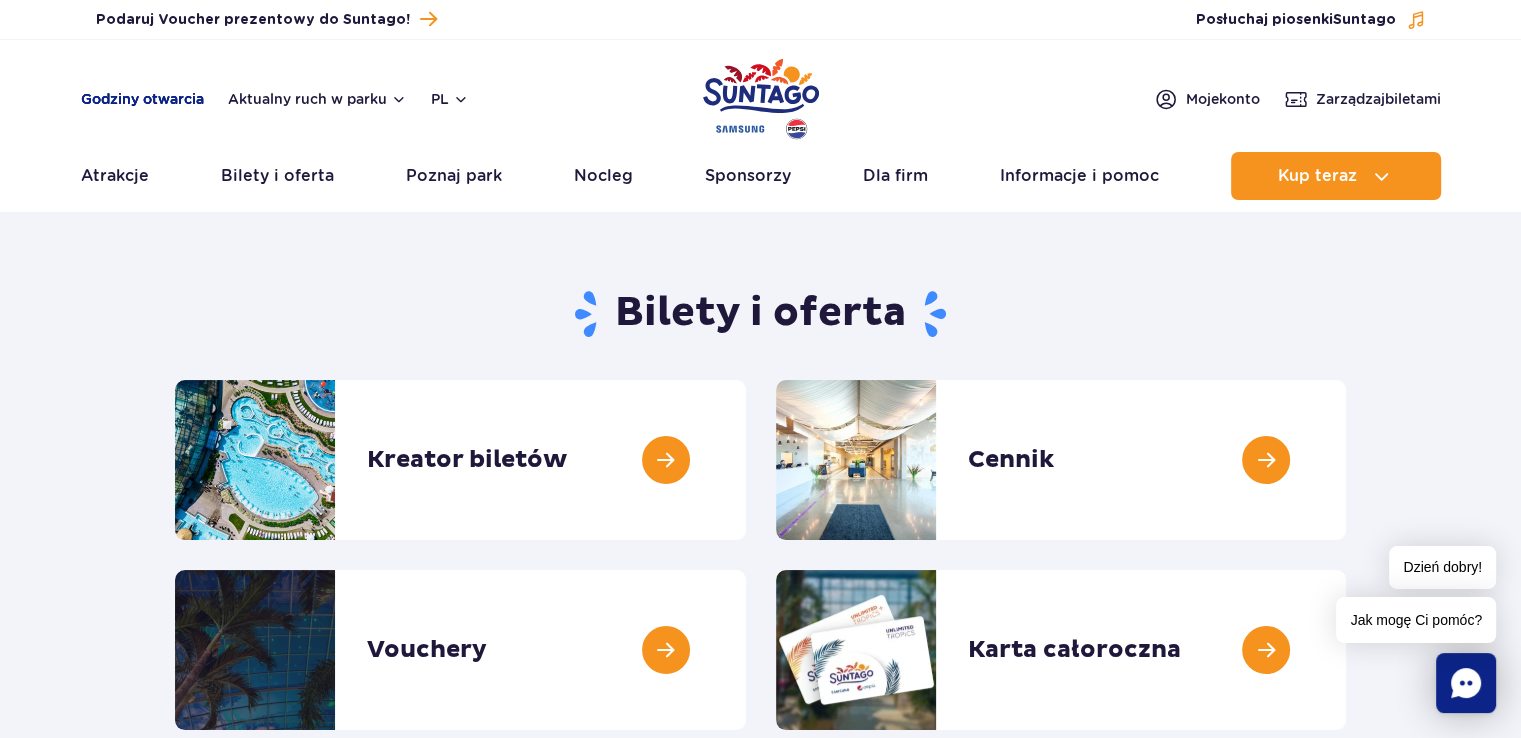 click on "Godziny otwarcia" at bounding box center [142, 99] 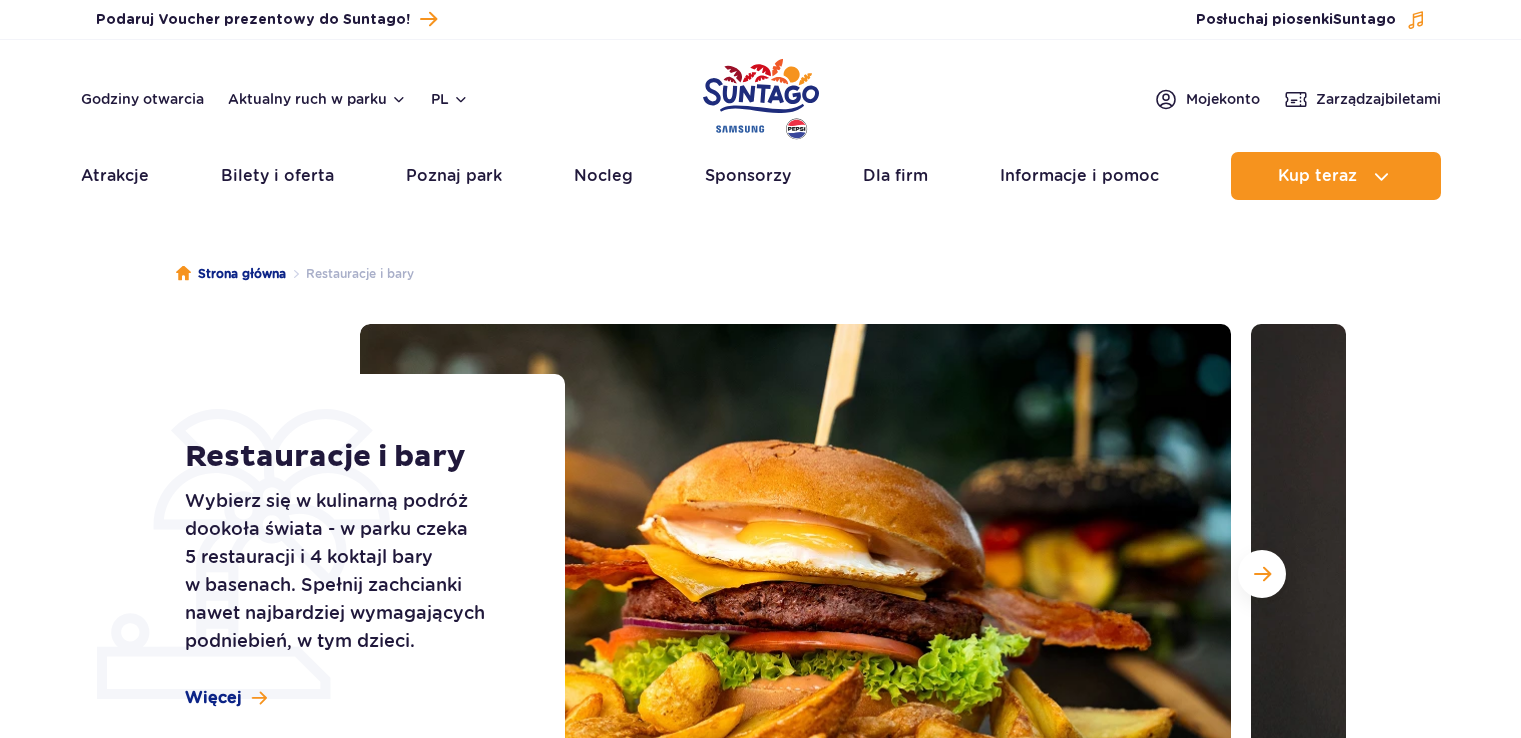 scroll, scrollTop: 0, scrollLeft: 0, axis: both 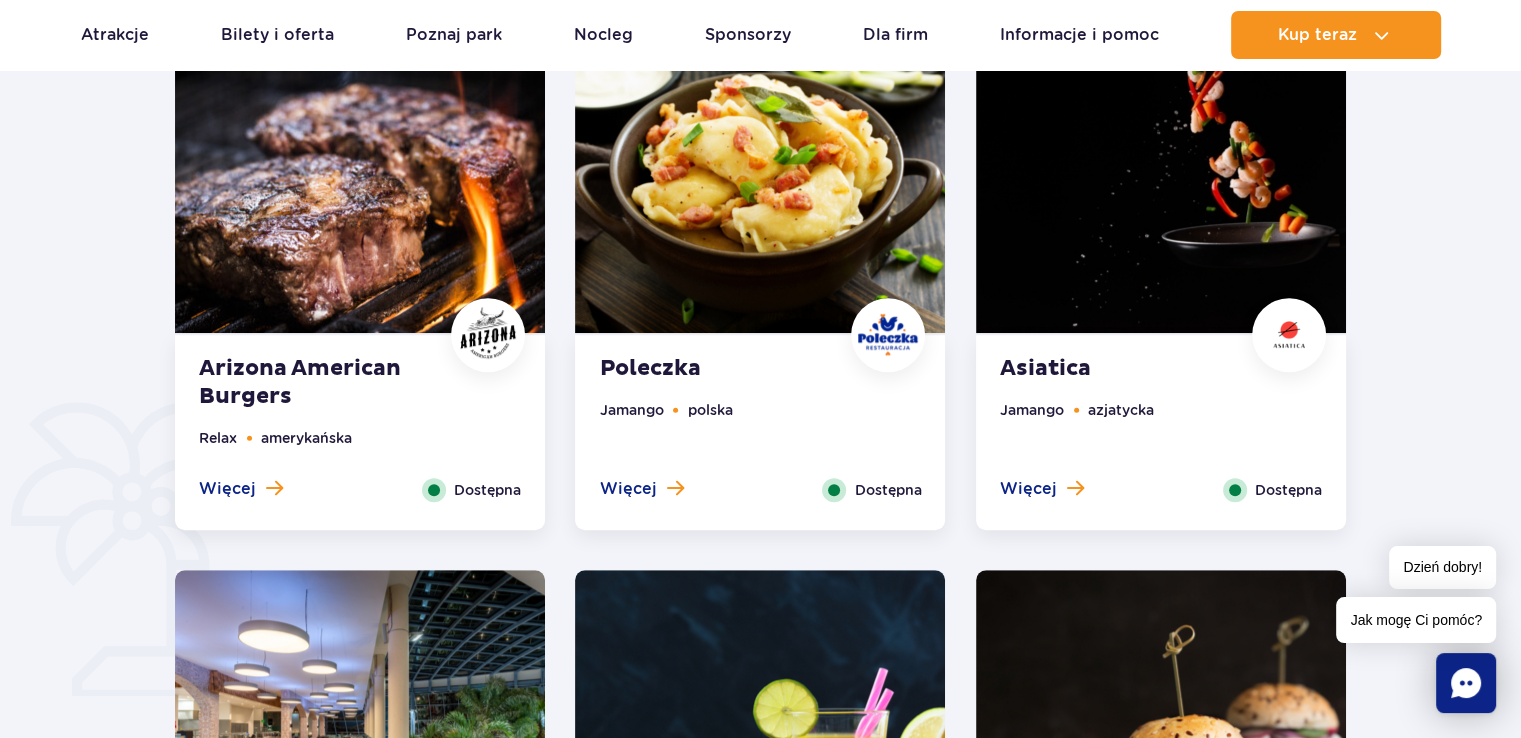 click at bounding box center (1161, 176) 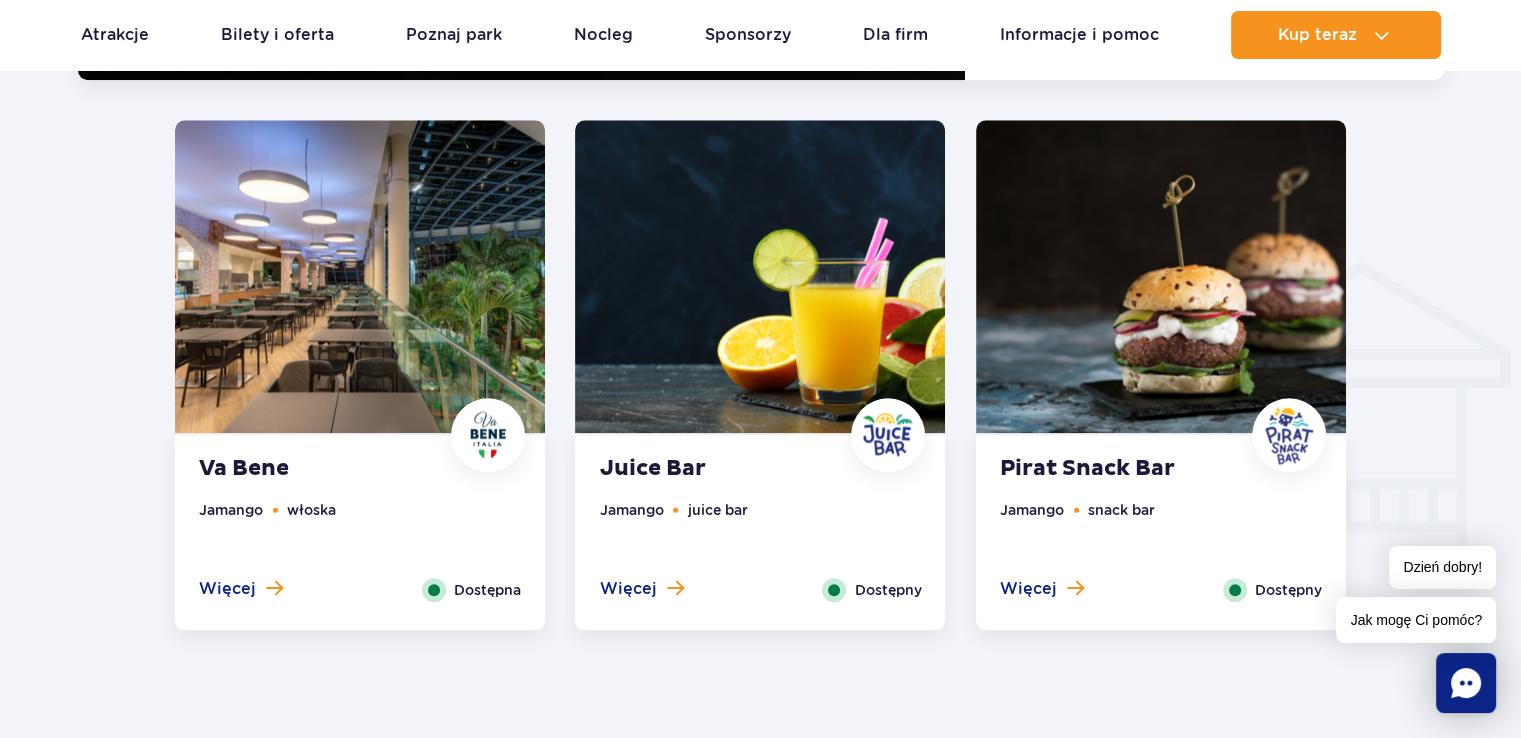 scroll, scrollTop: 1655, scrollLeft: 0, axis: vertical 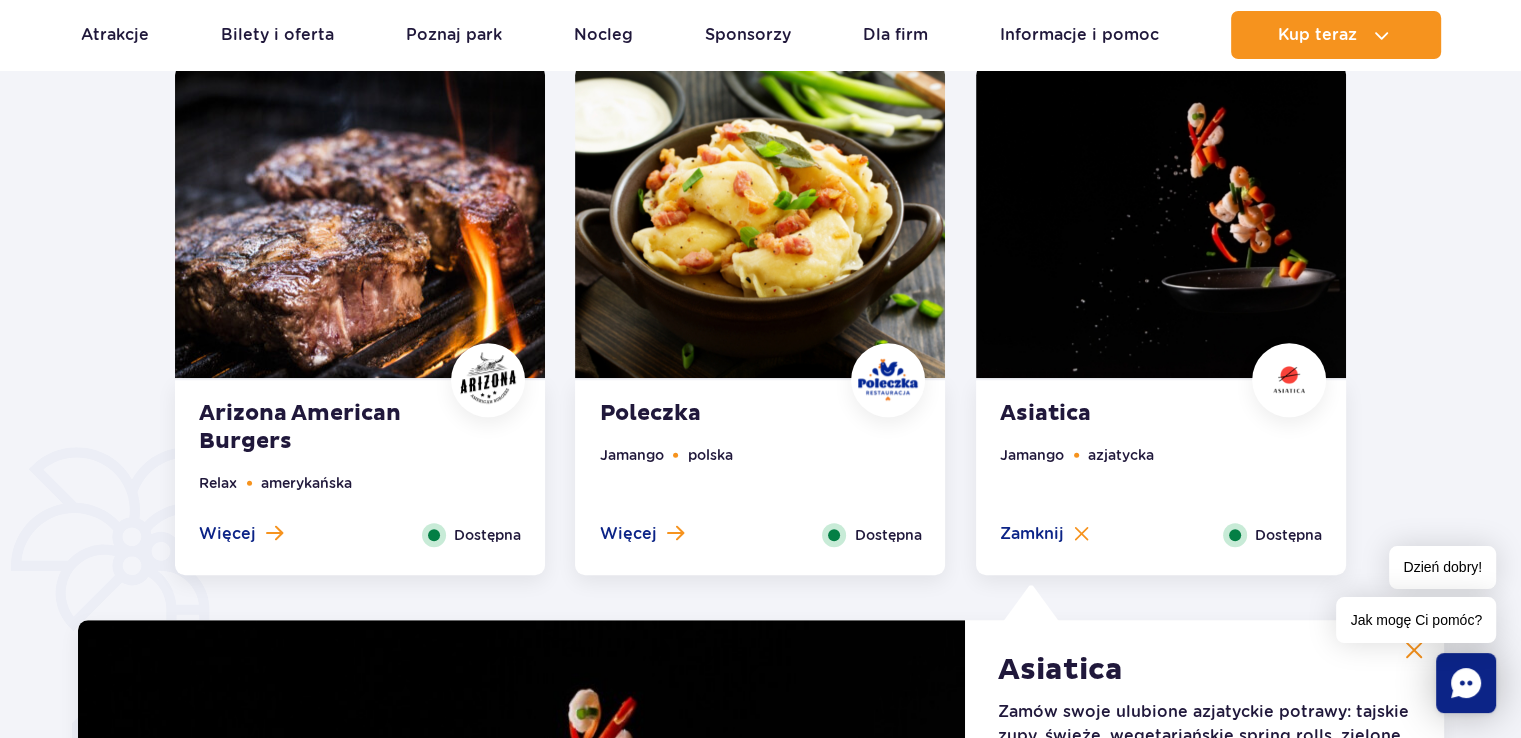 click at bounding box center [760, 221] 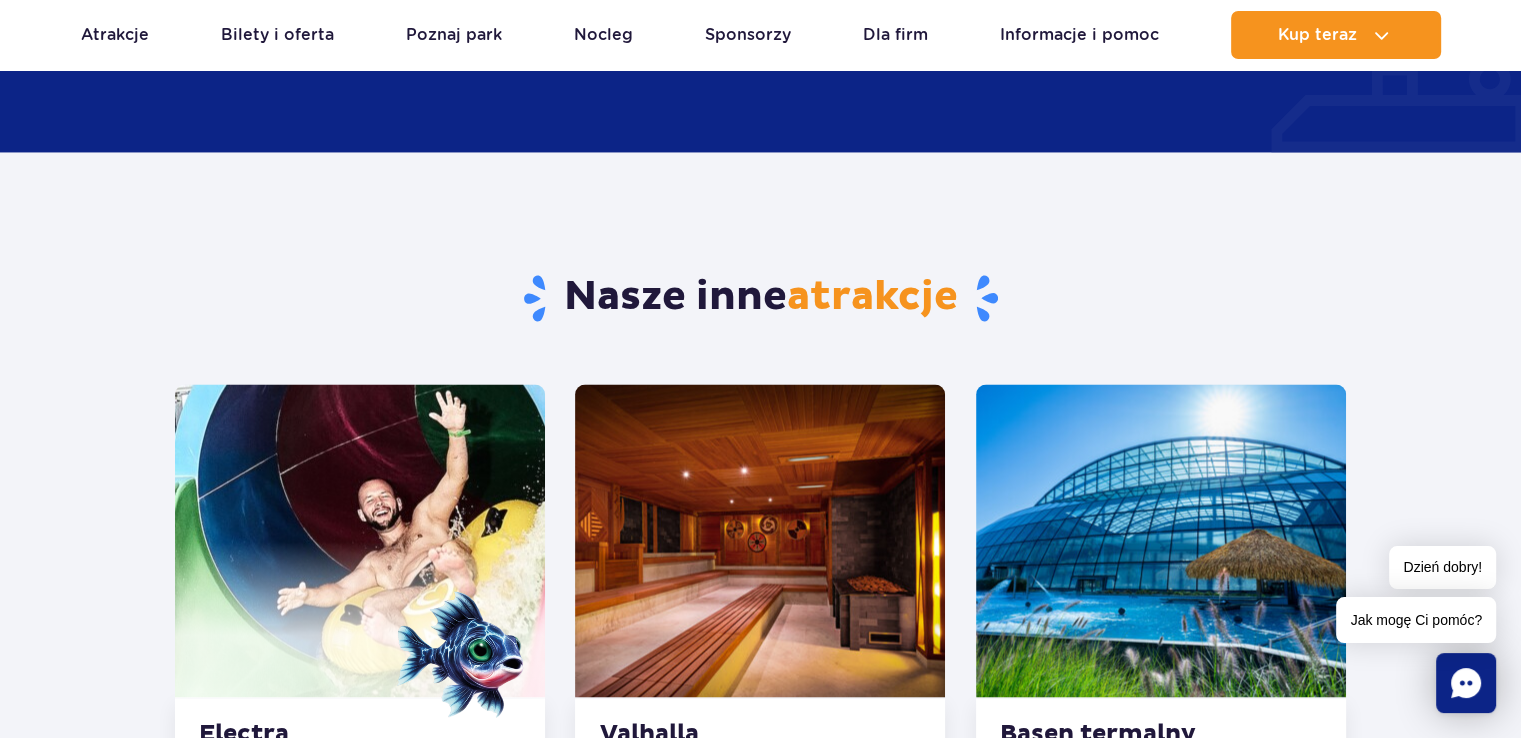 scroll, scrollTop: 2955, scrollLeft: 0, axis: vertical 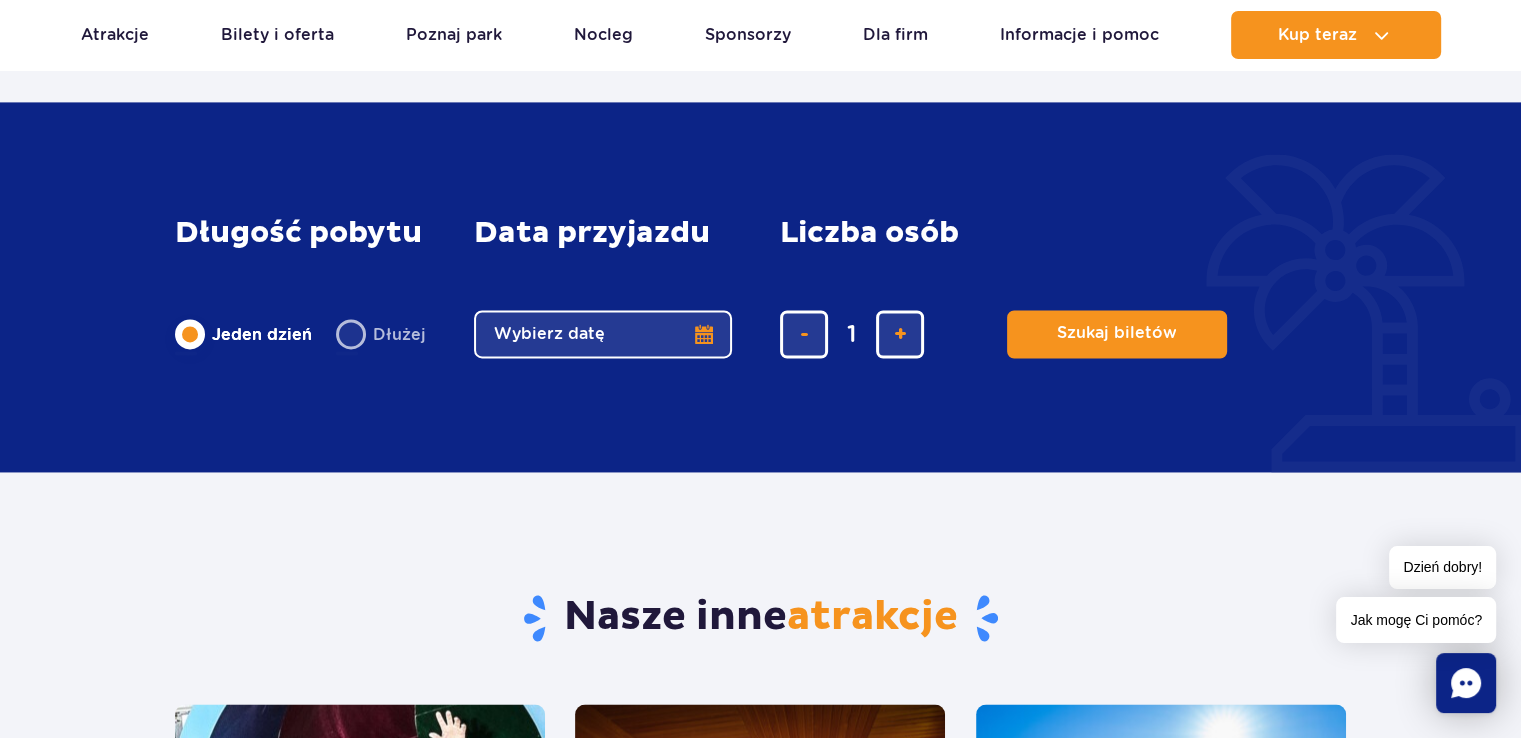 click on "Wybierz datę" at bounding box center (603, 334) 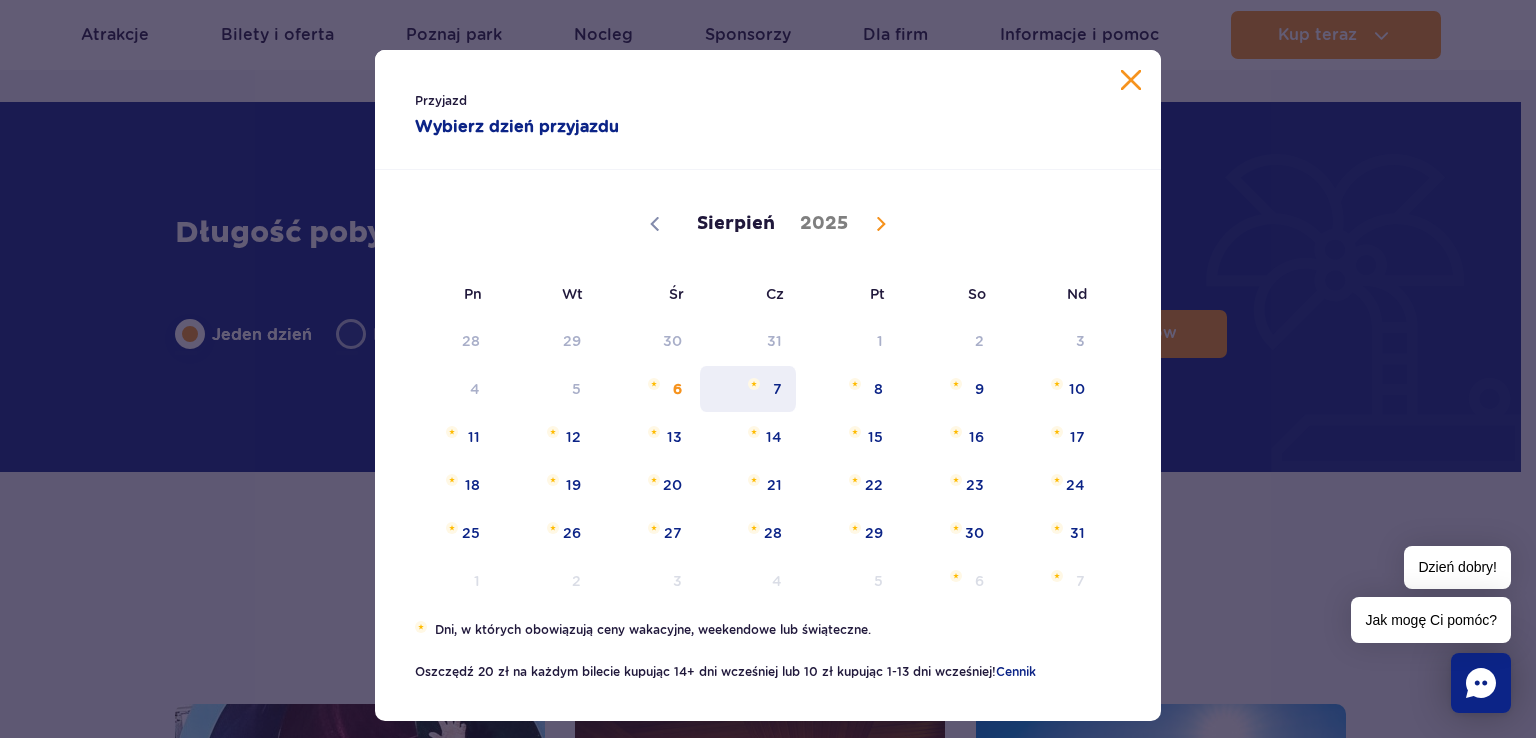 click on "7" at bounding box center (748, 389) 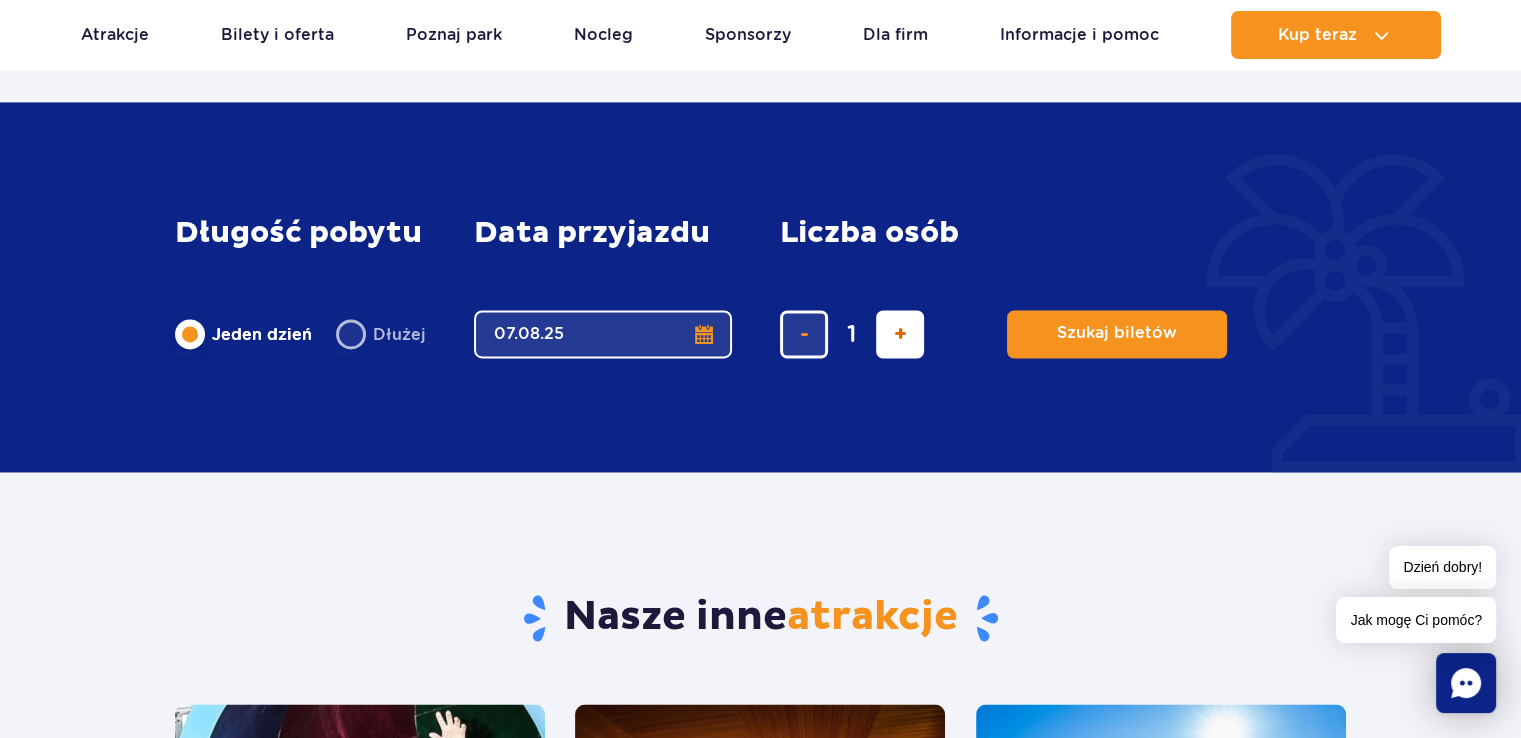 click at bounding box center [900, 334] 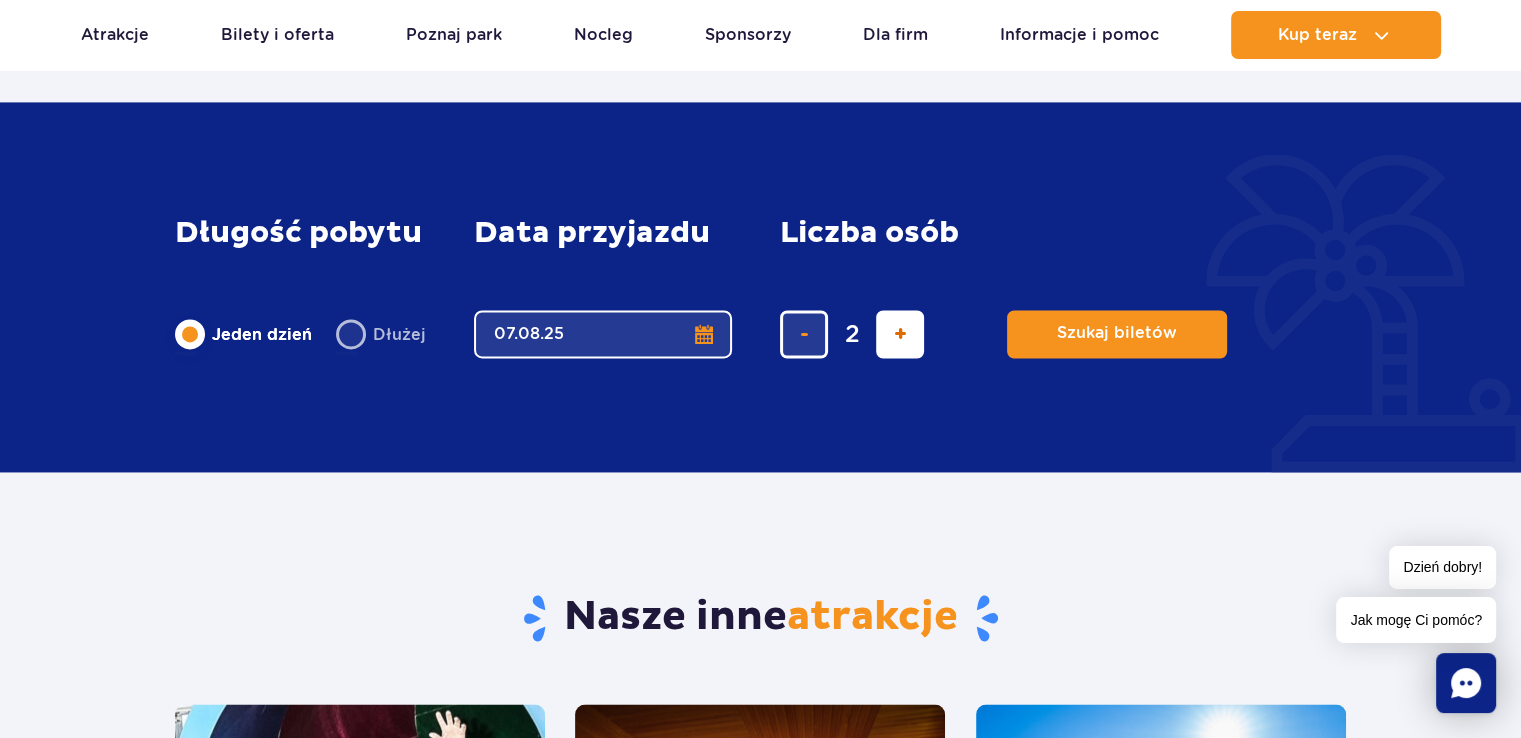 click at bounding box center [900, 334] 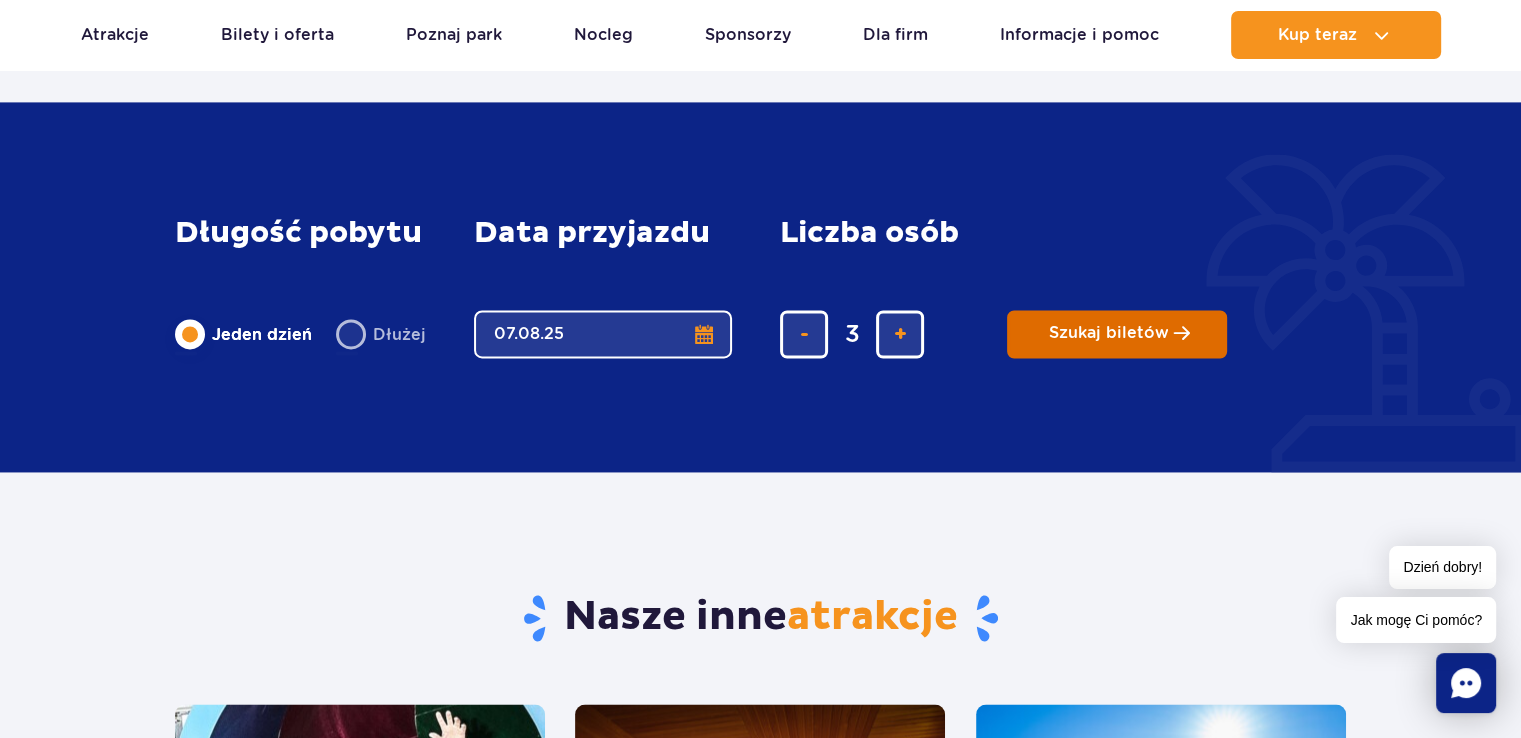 click on "Szukaj biletów" at bounding box center (1109, 333) 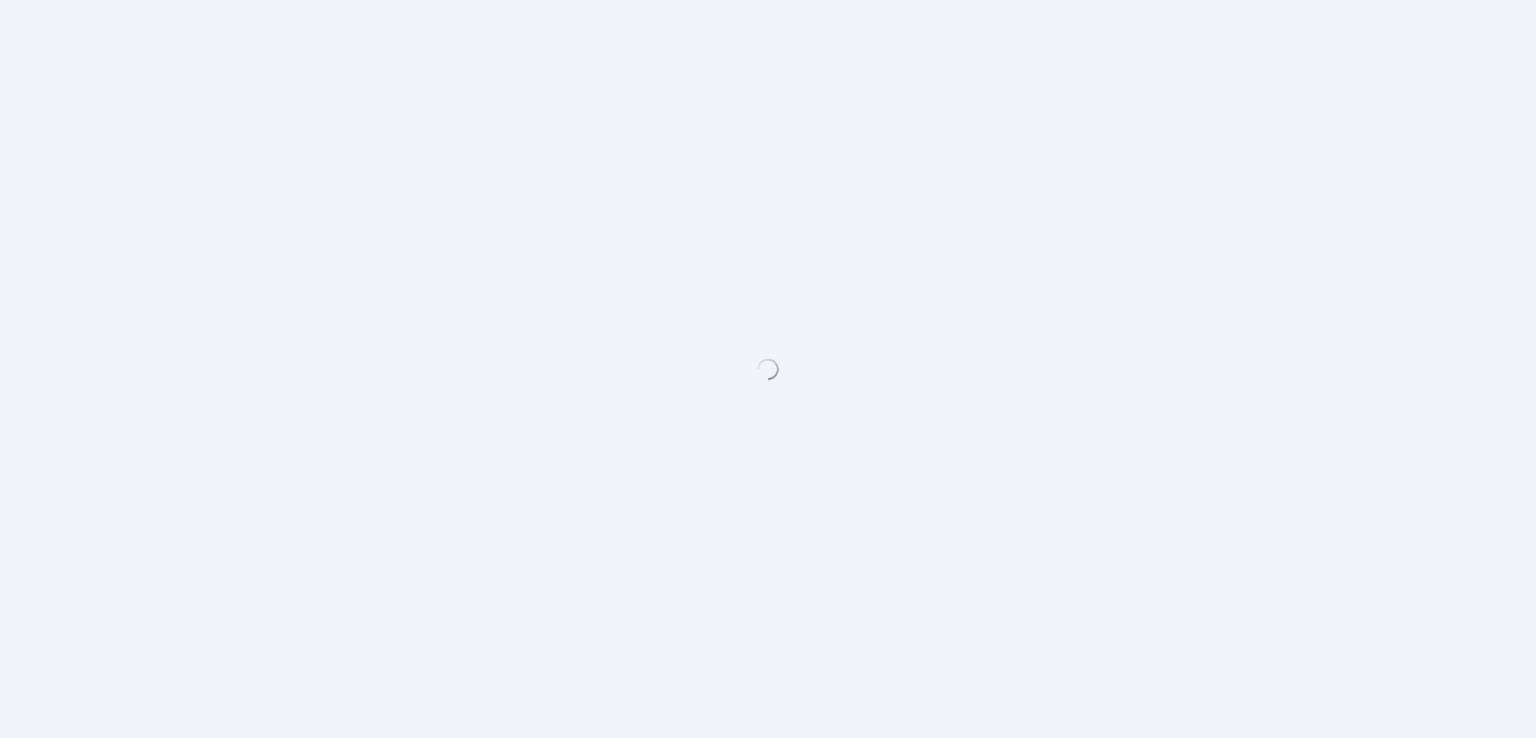 scroll, scrollTop: 0, scrollLeft: 0, axis: both 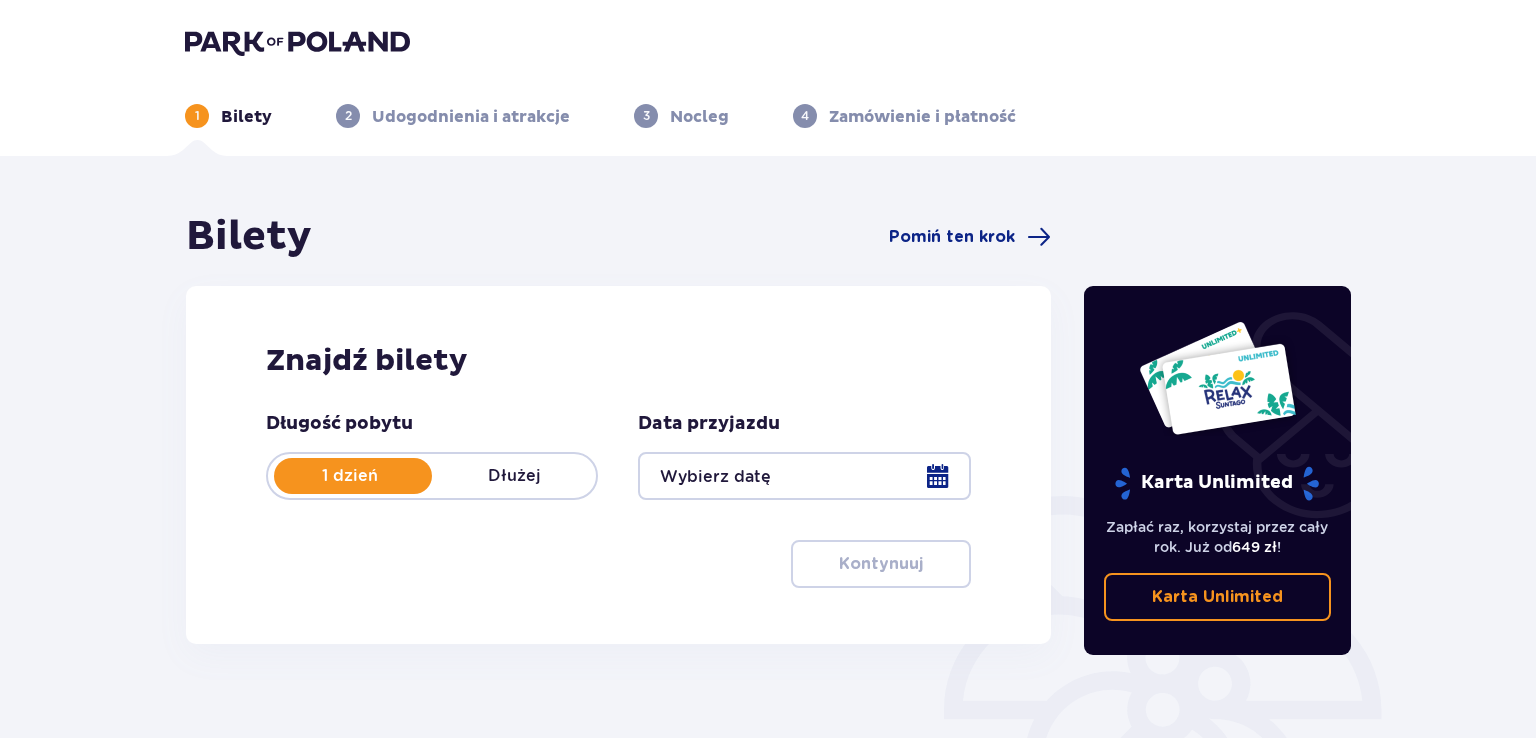 type on "07.08.25" 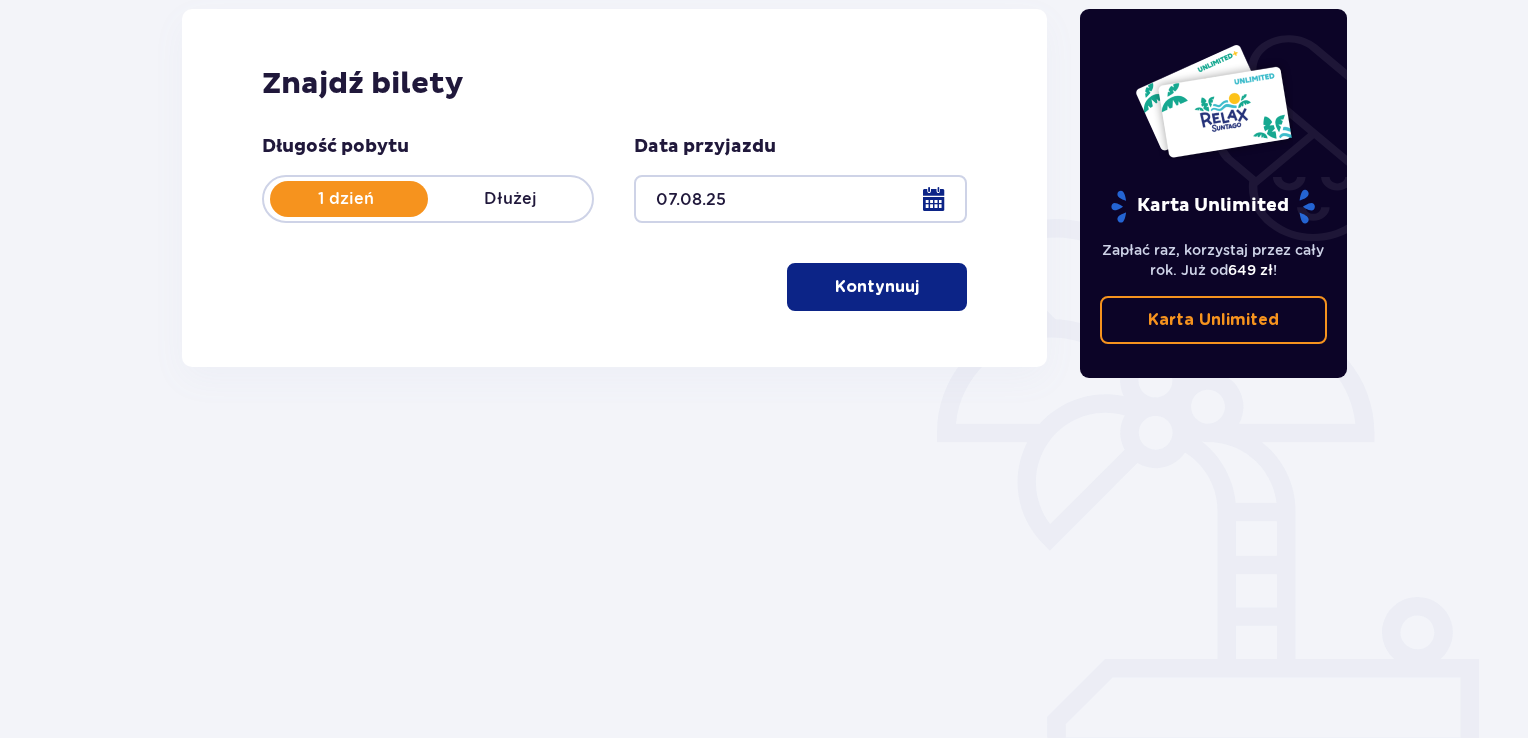 scroll, scrollTop: 281, scrollLeft: 0, axis: vertical 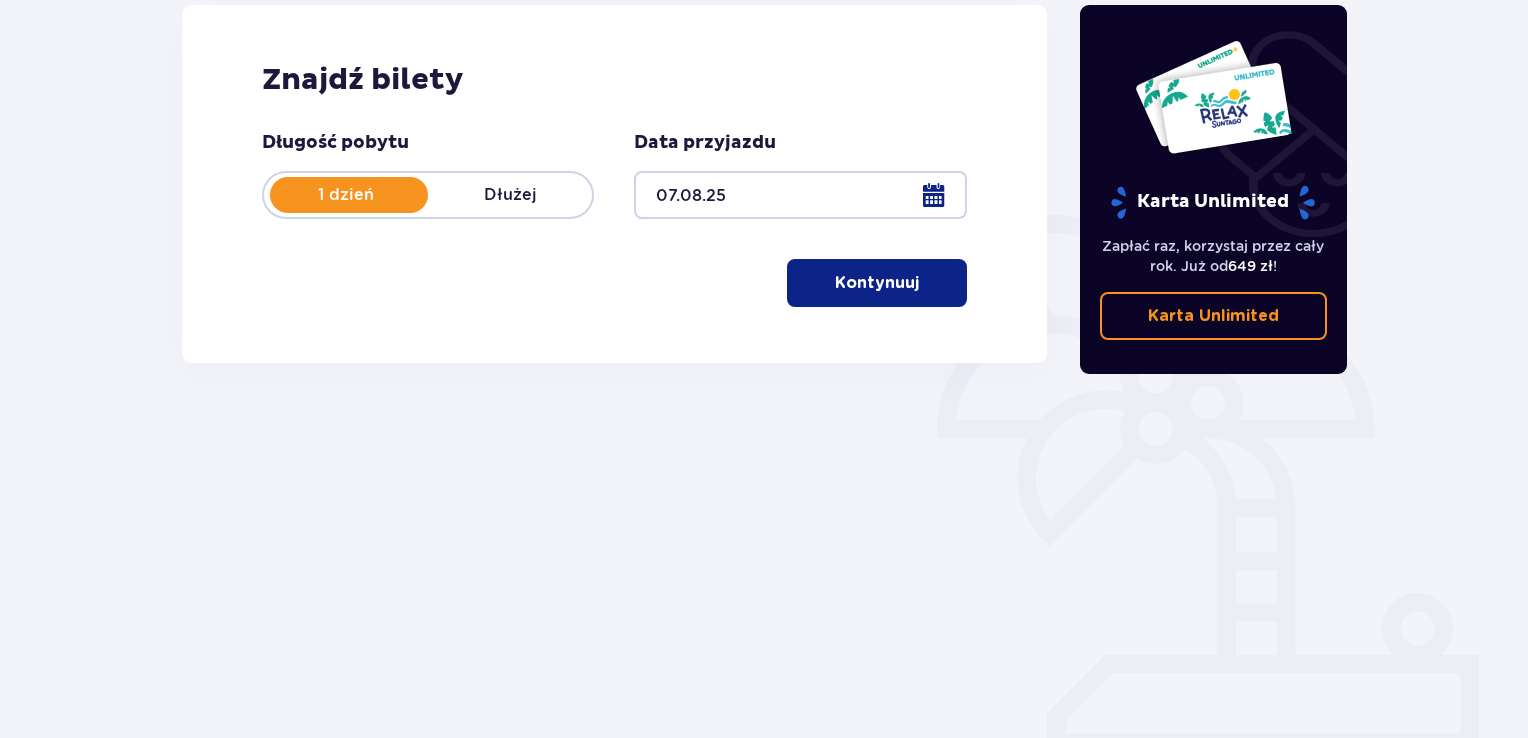 click on "Kontynuuj" at bounding box center [877, 283] 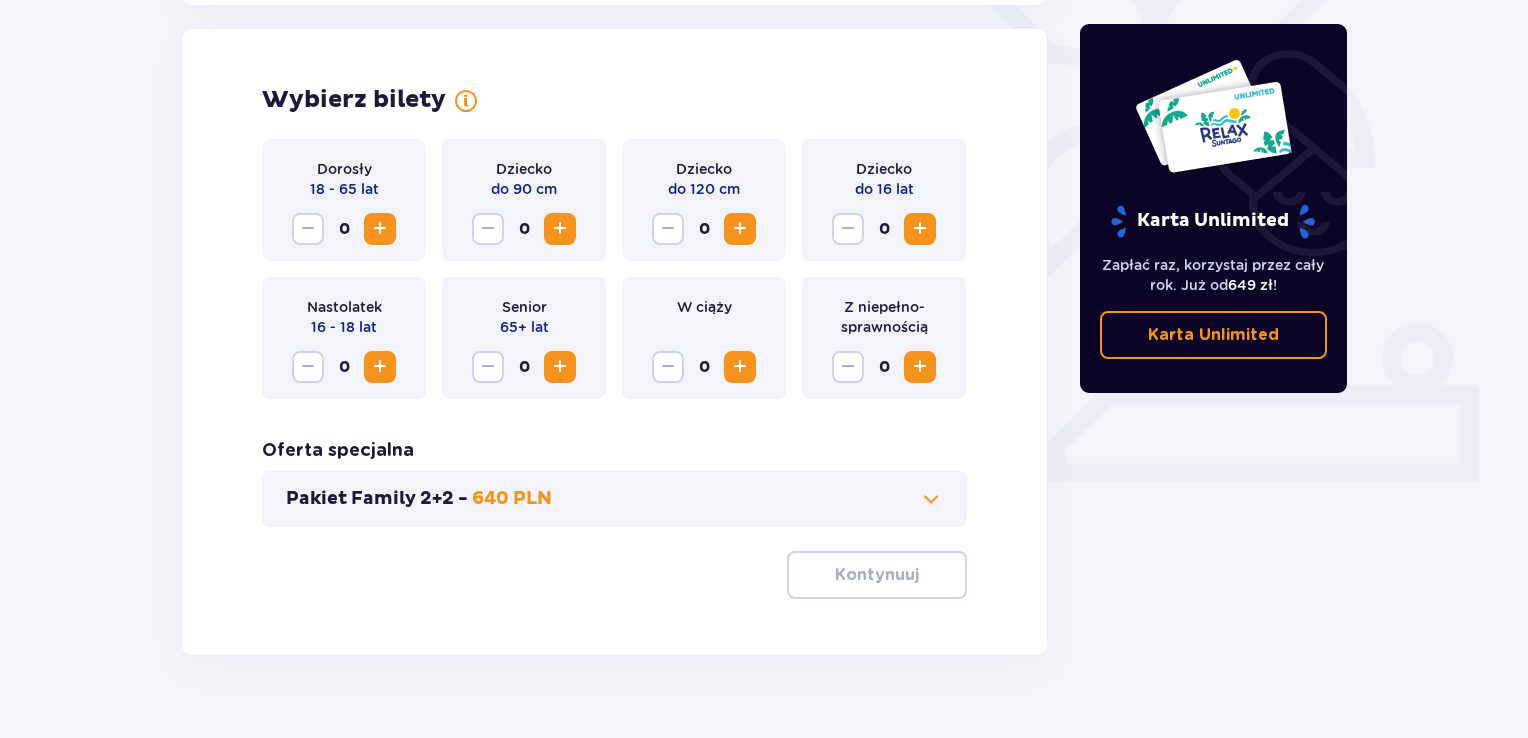 scroll, scrollTop: 556, scrollLeft: 0, axis: vertical 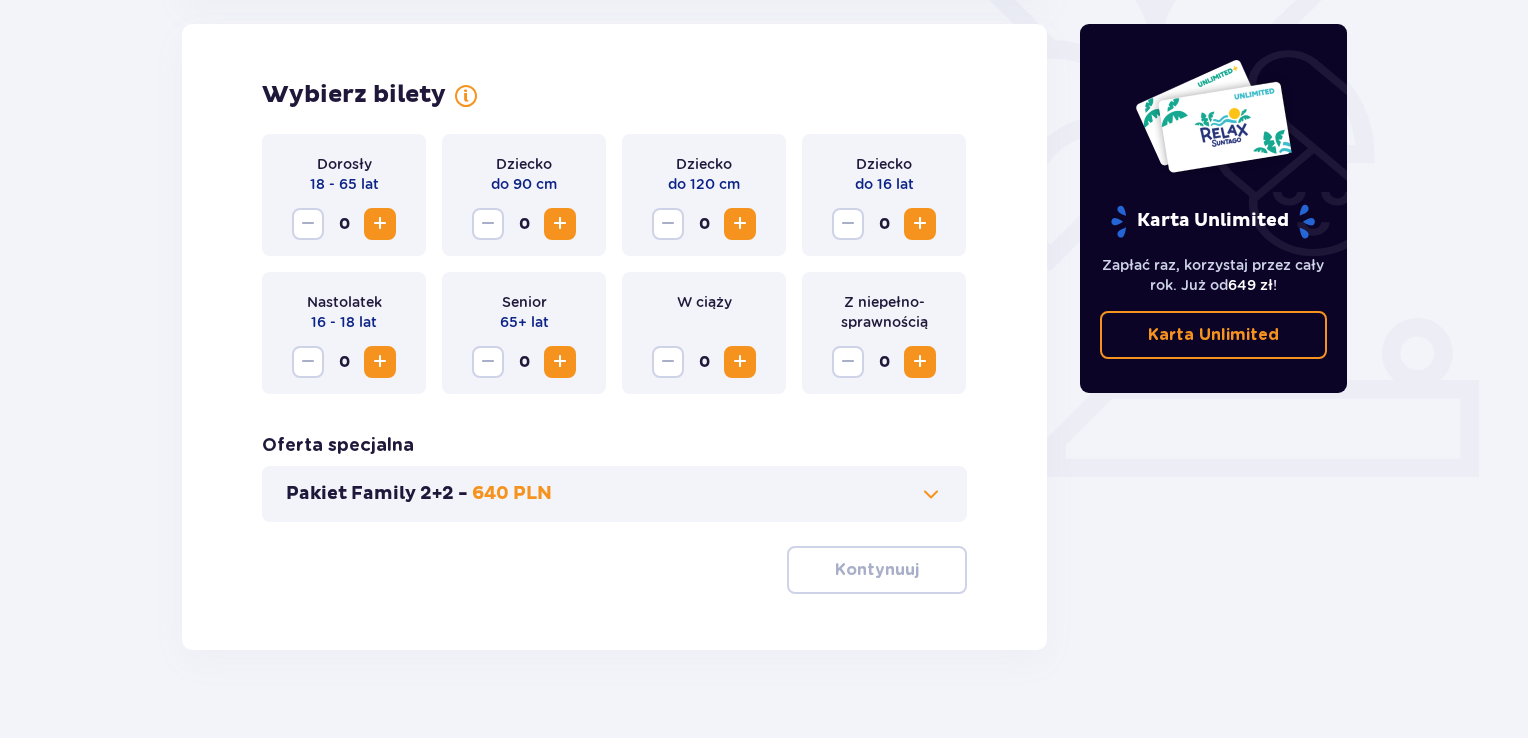 click at bounding box center (380, 224) 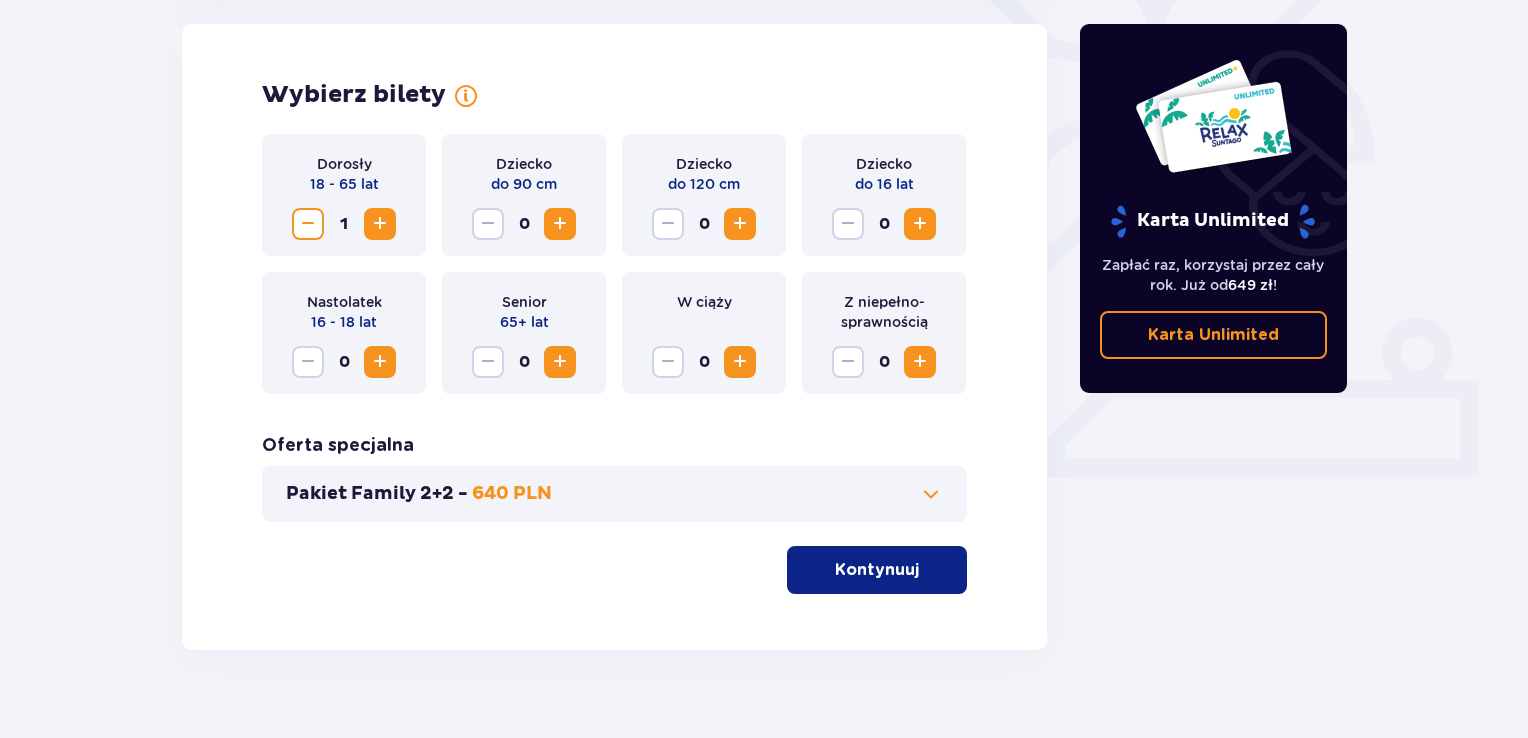click at bounding box center (380, 224) 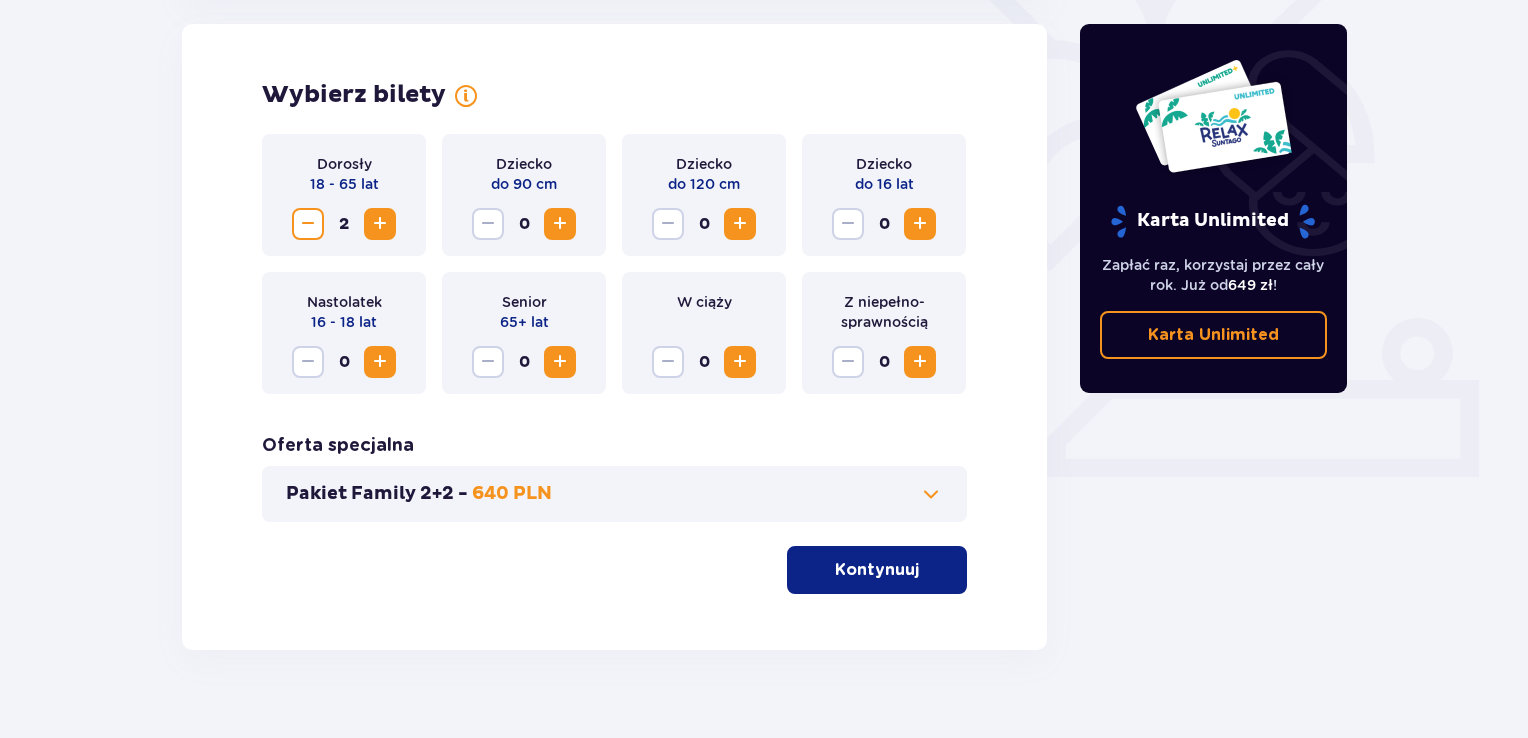 click at bounding box center [920, 224] 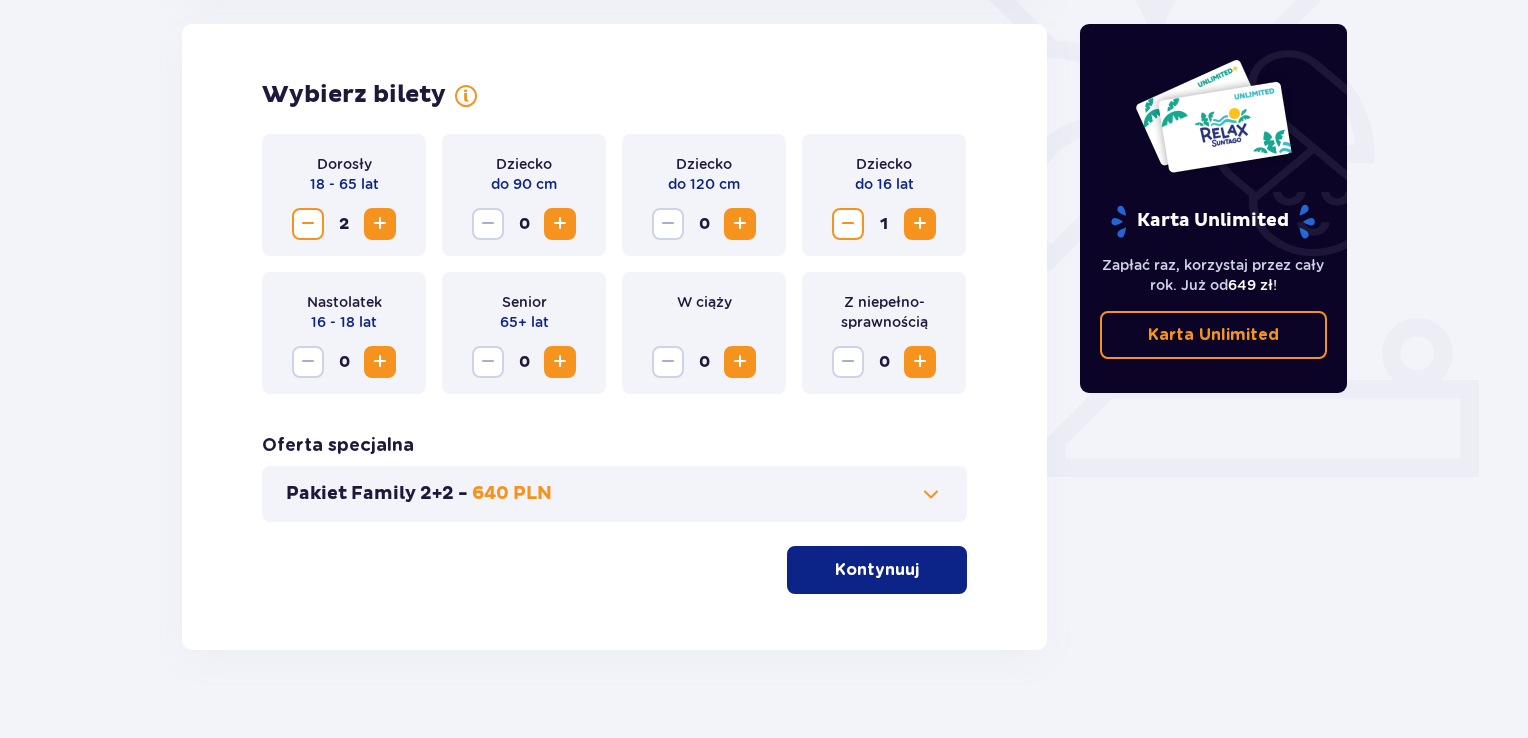 click on "Kontynuuj" at bounding box center [877, 570] 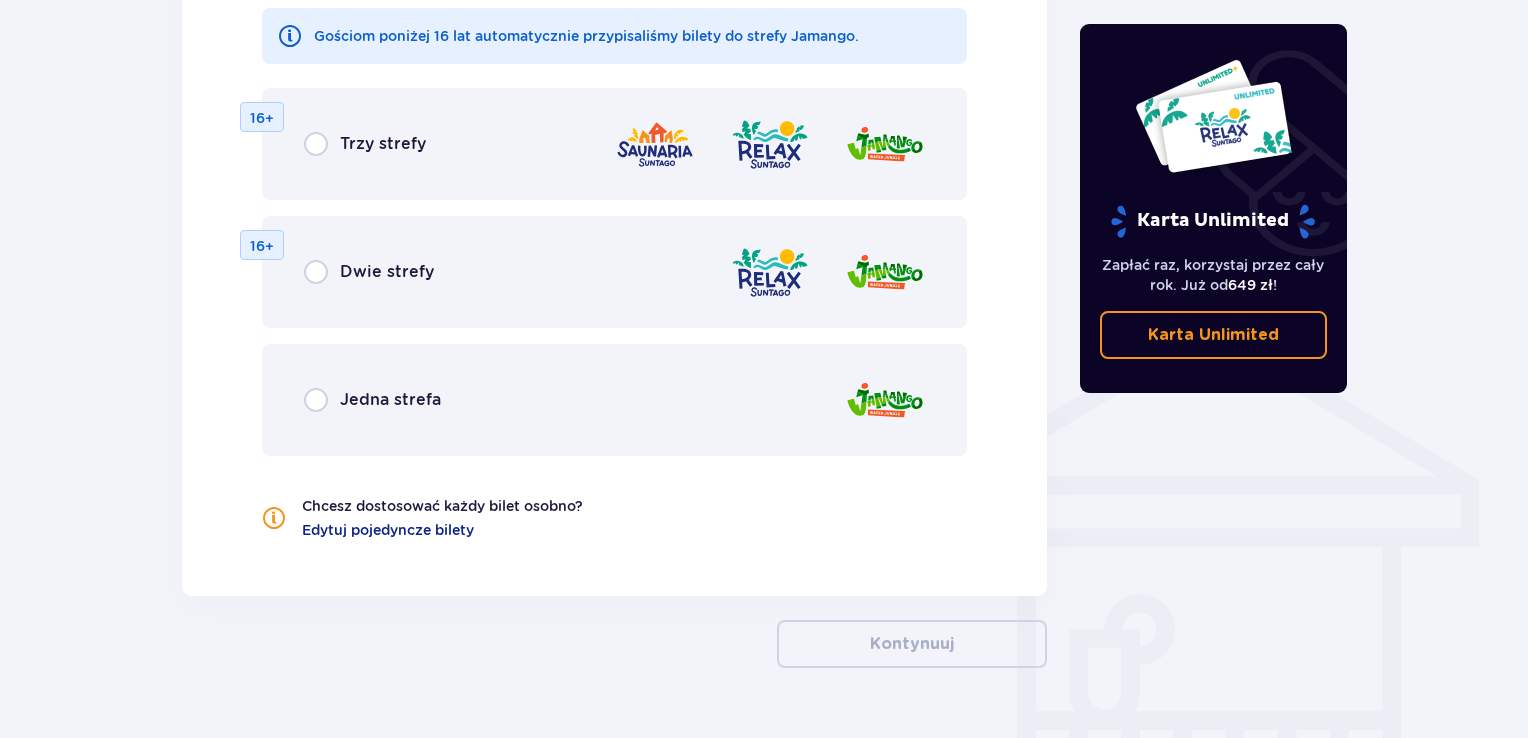 scroll, scrollTop: 1310, scrollLeft: 0, axis: vertical 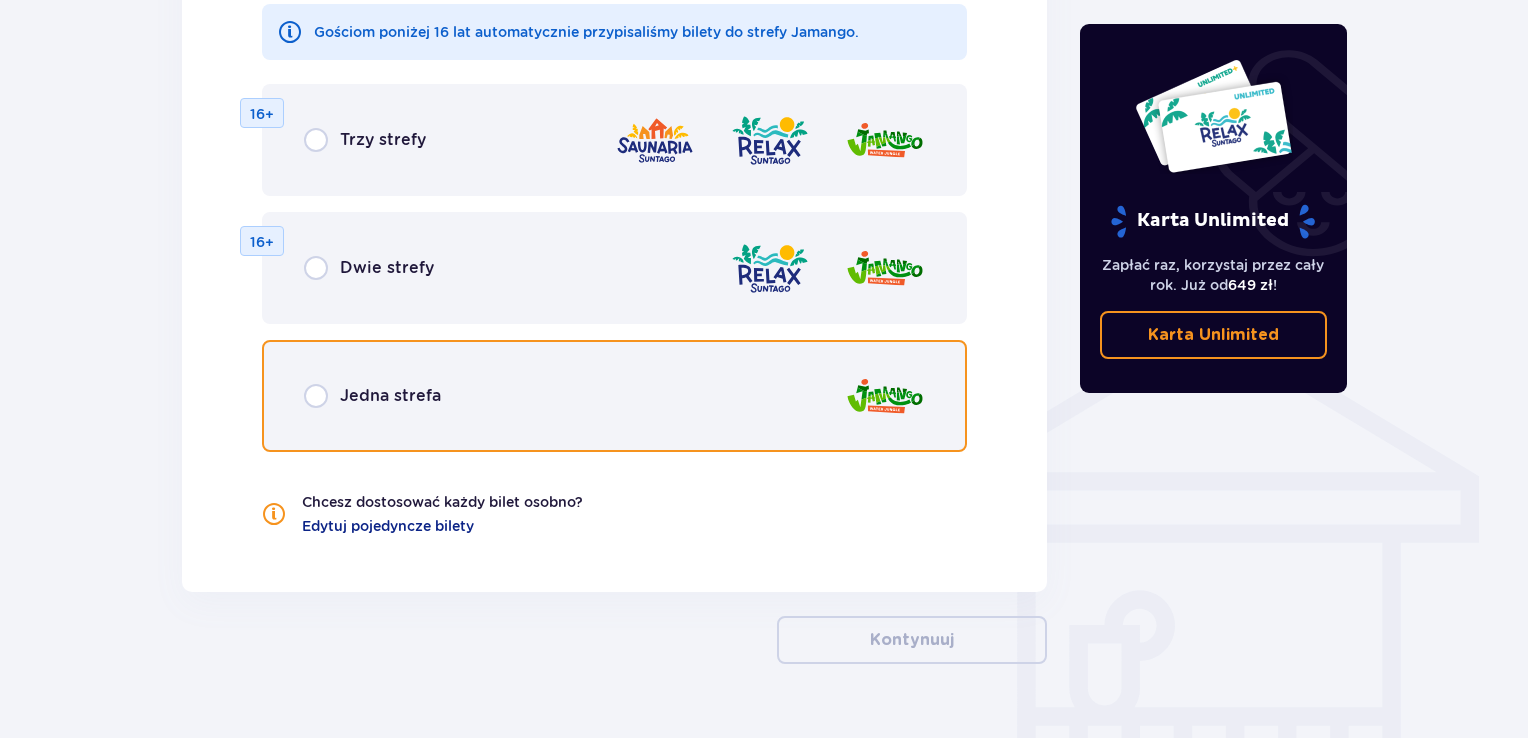 click at bounding box center [316, 396] 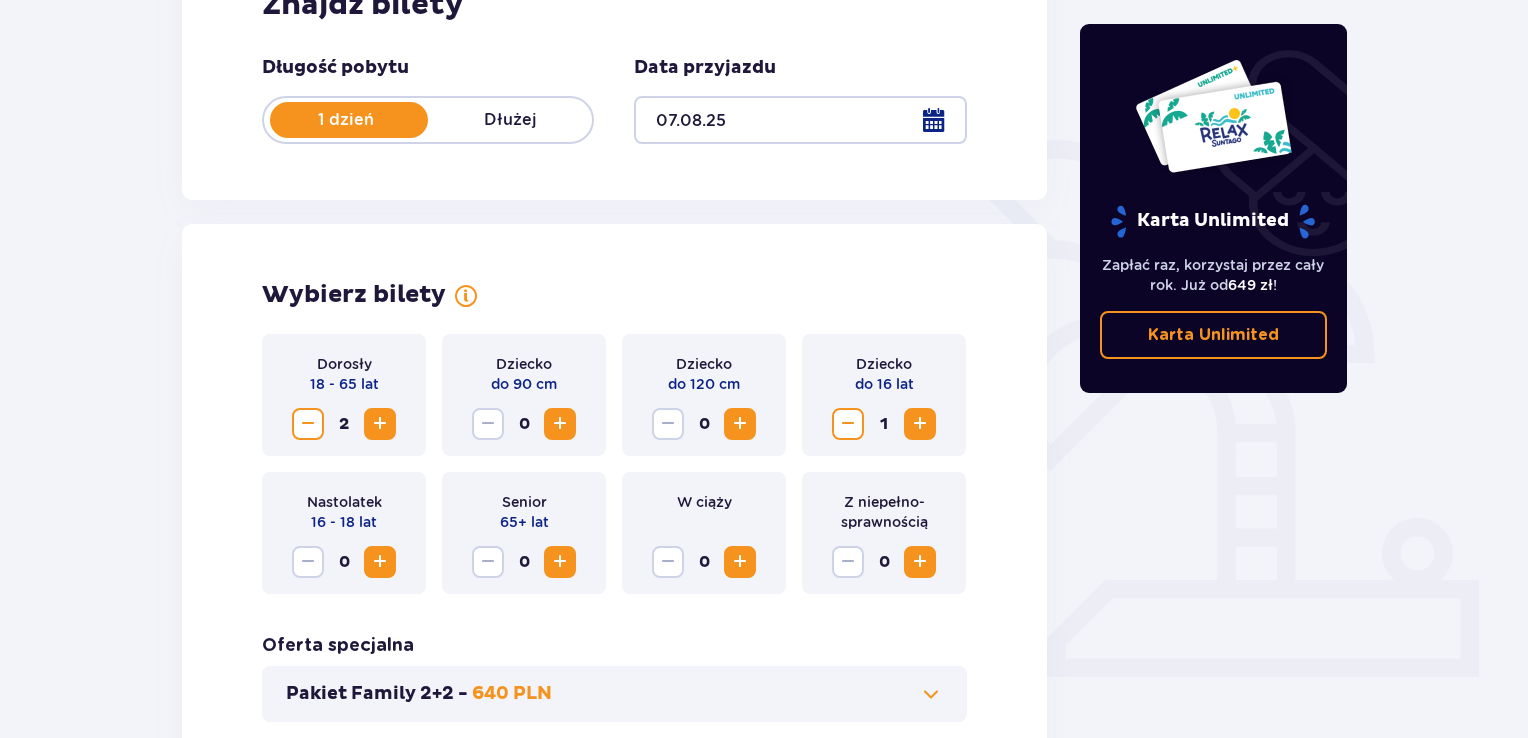 scroll, scrollTop: 400, scrollLeft: 0, axis: vertical 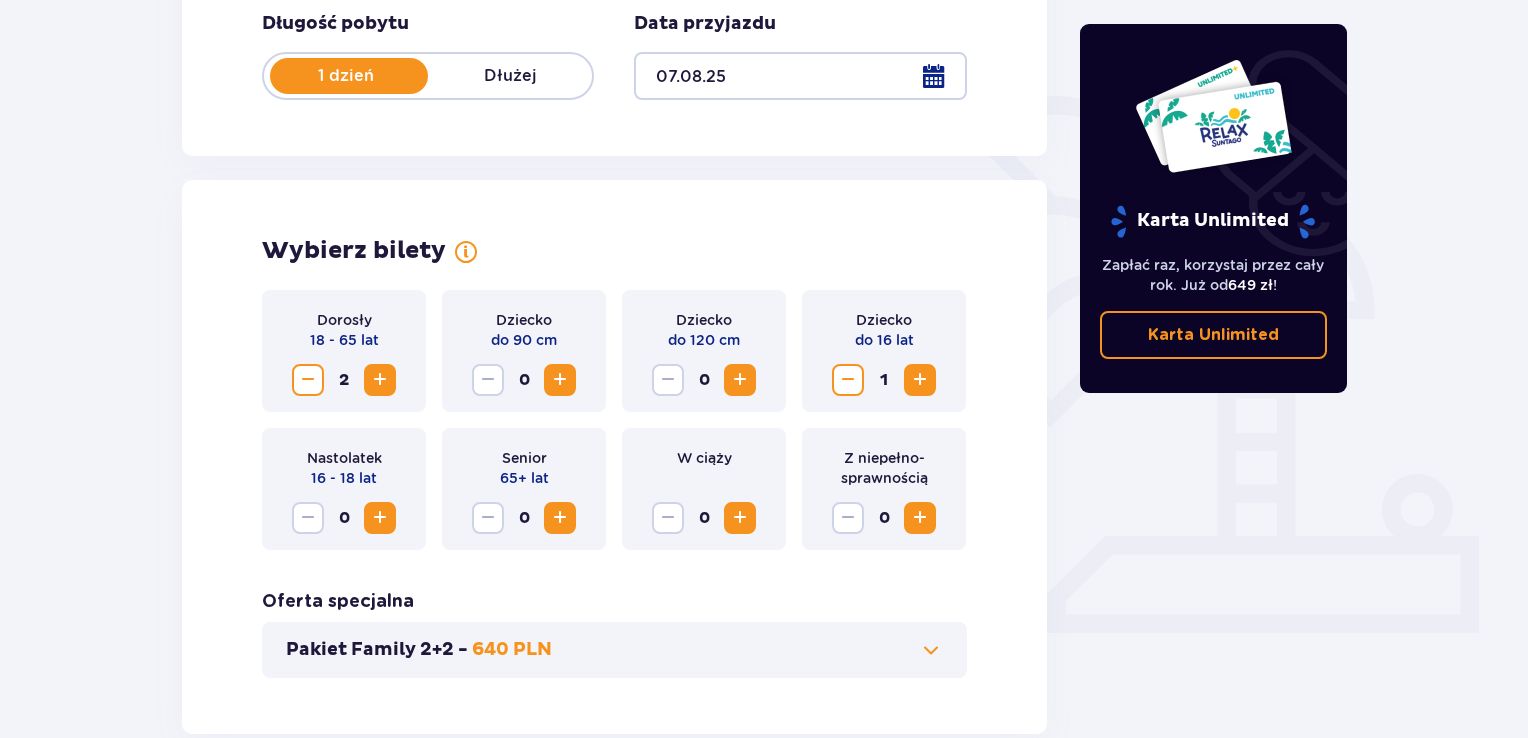 click at bounding box center [380, 380] 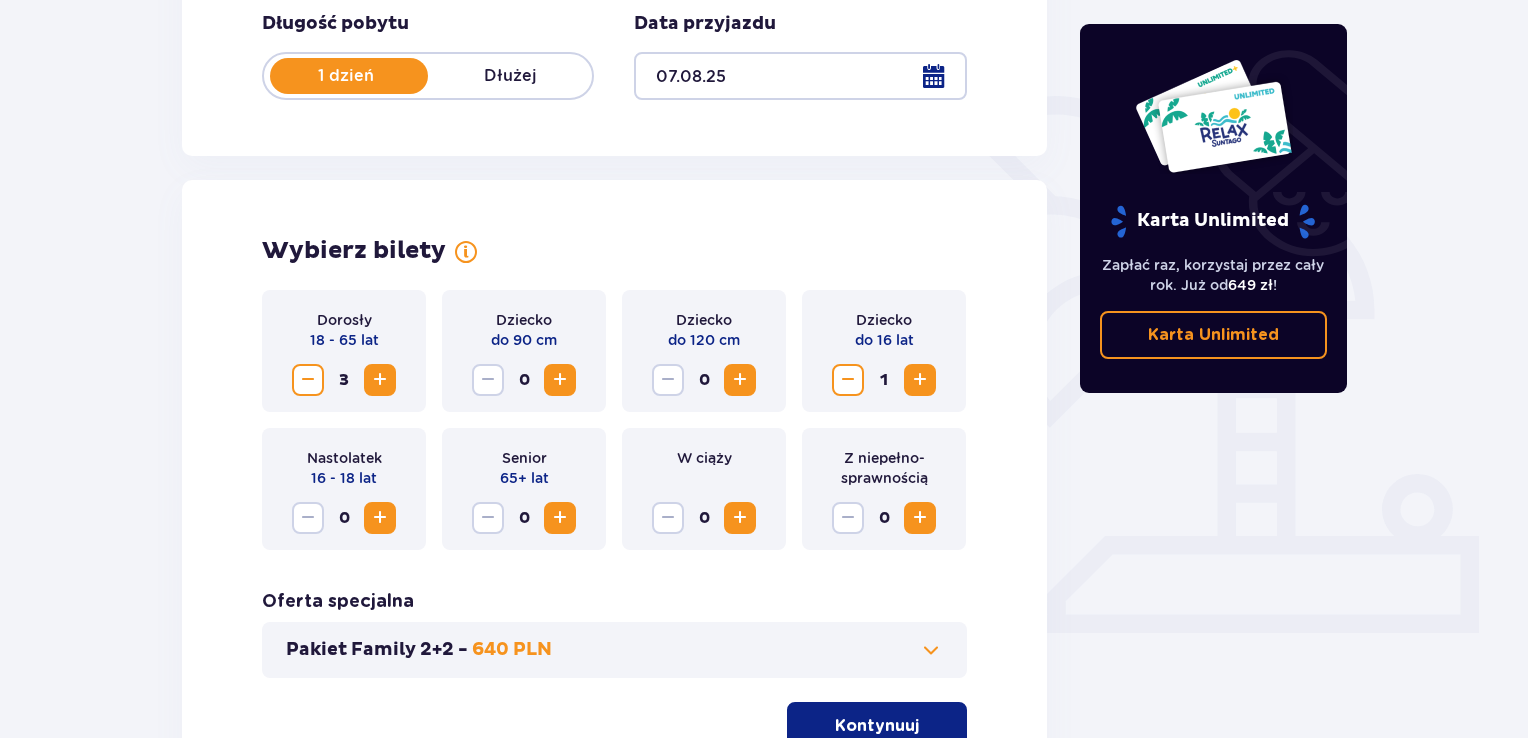 click at bounding box center (380, 380) 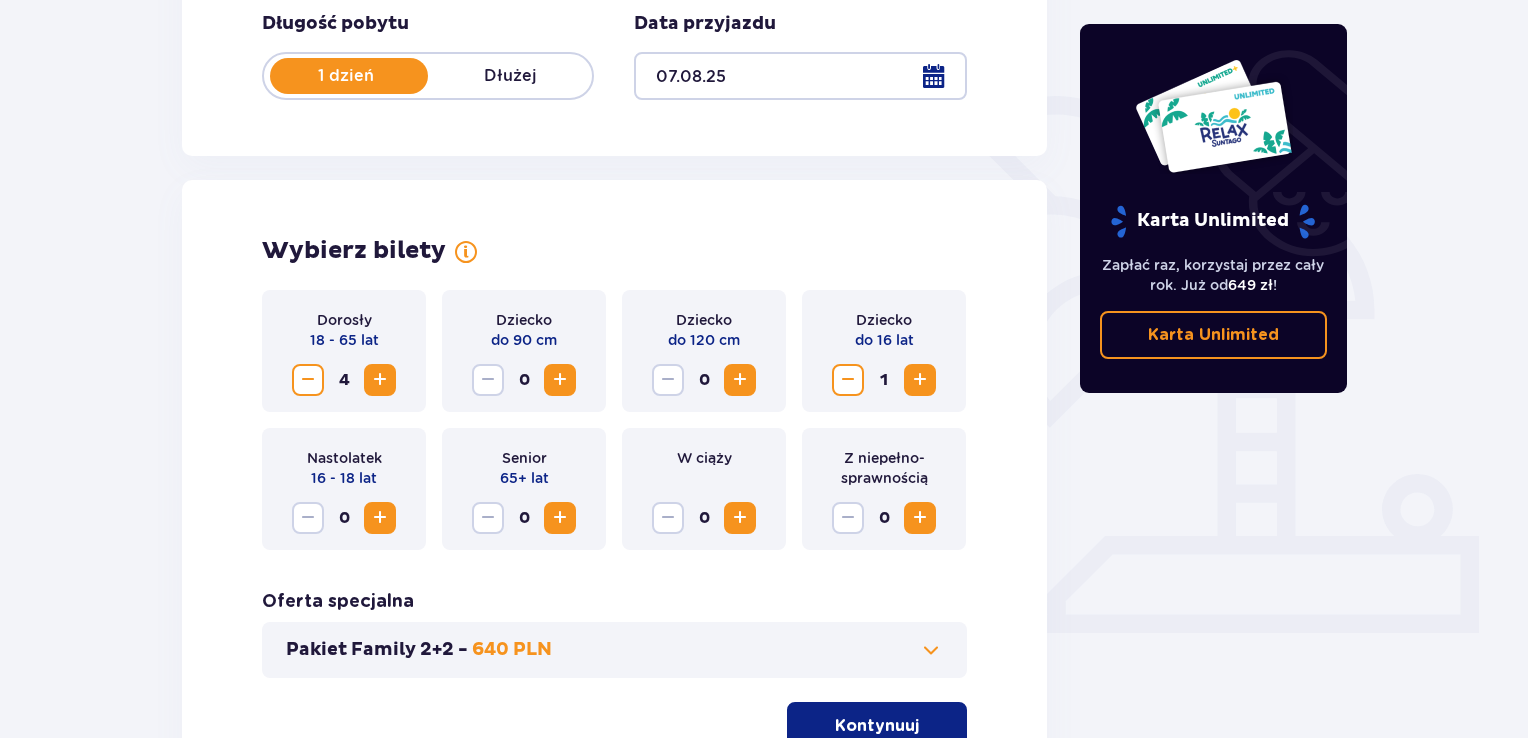 click at bounding box center (740, 380) 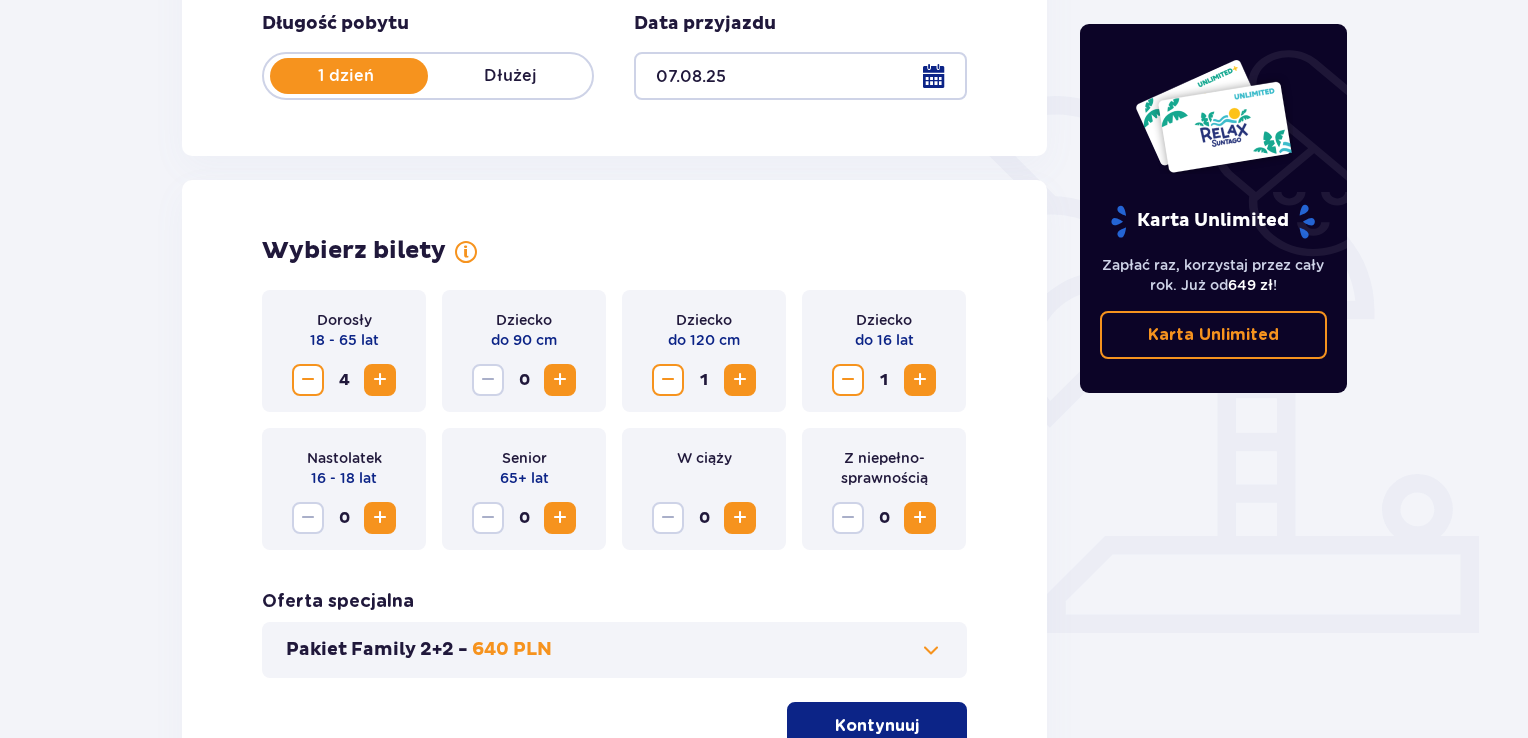 click at bounding box center [920, 380] 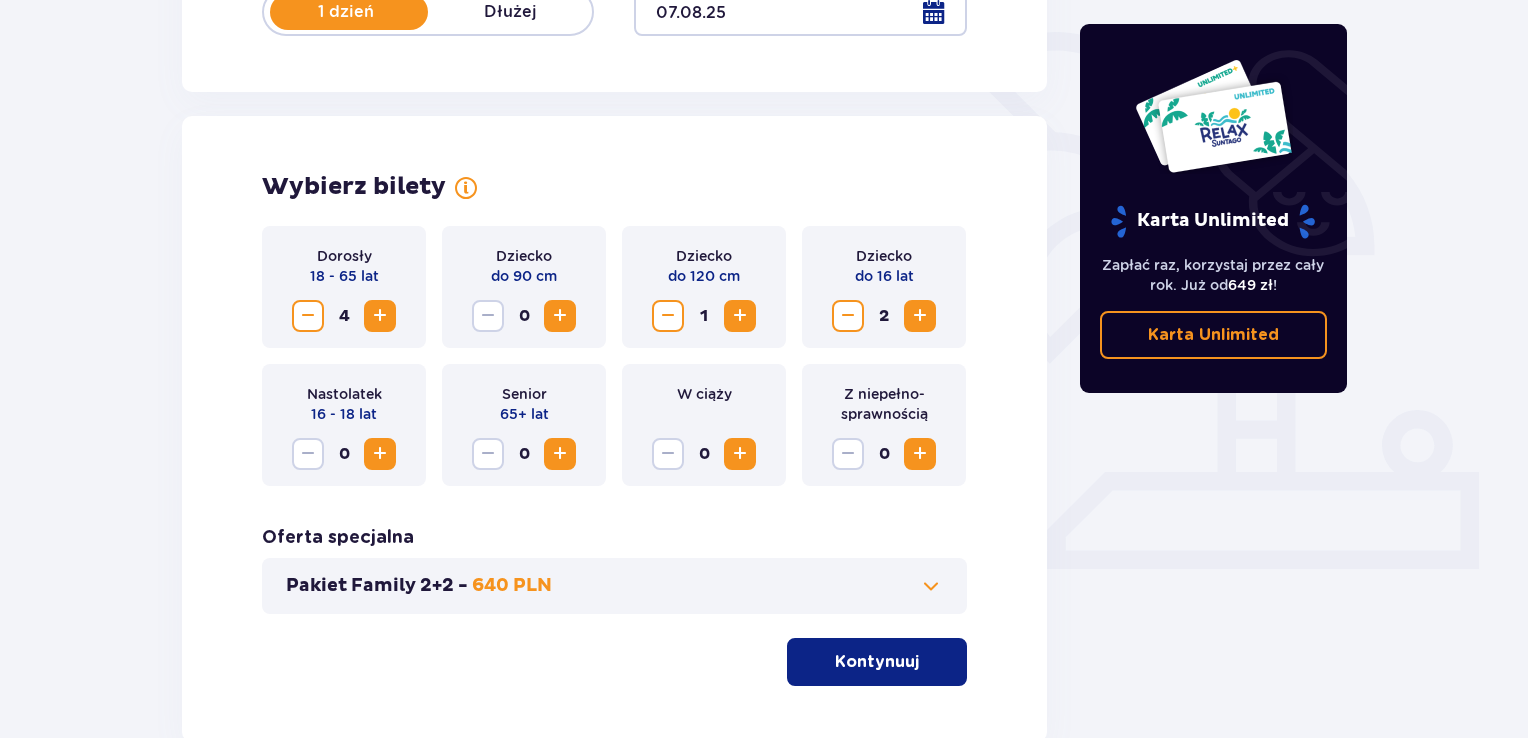 scroll, scrollTop: 588, scrollLeft: 0, axis: vertical 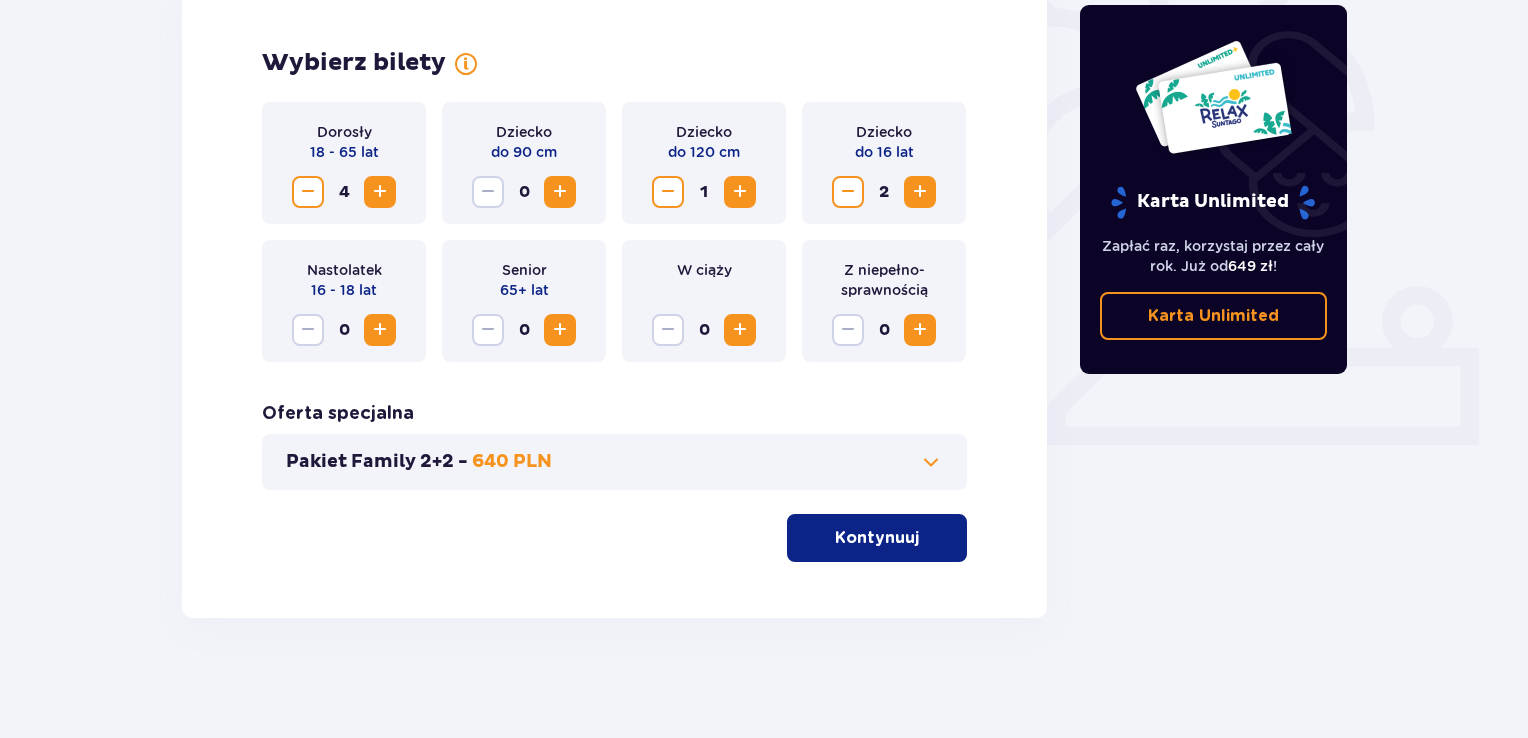 click on "Kontynuuj" at bounding box center (877, 538) 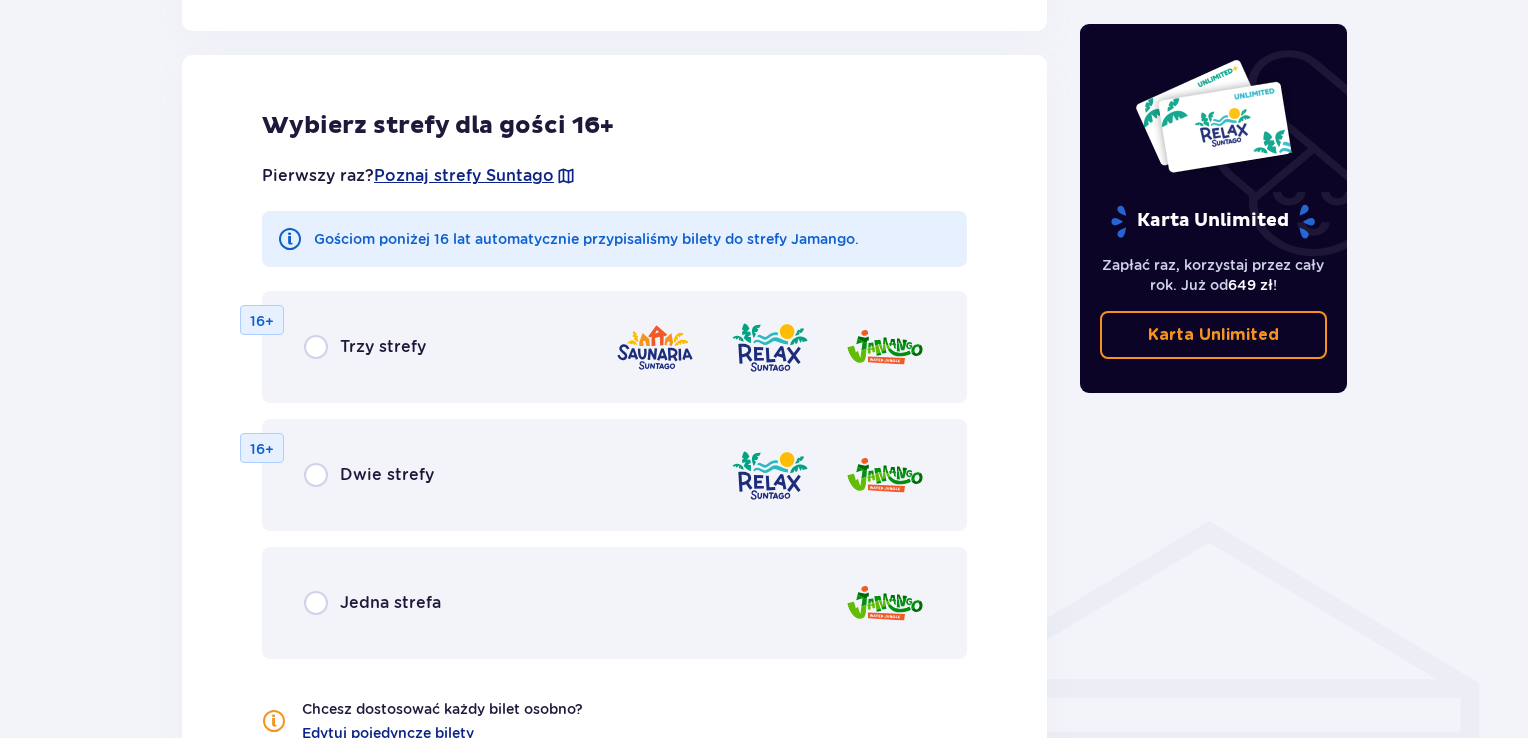 scroll, scrollTop: 1110, scrollLeft: 0, axis: vertical 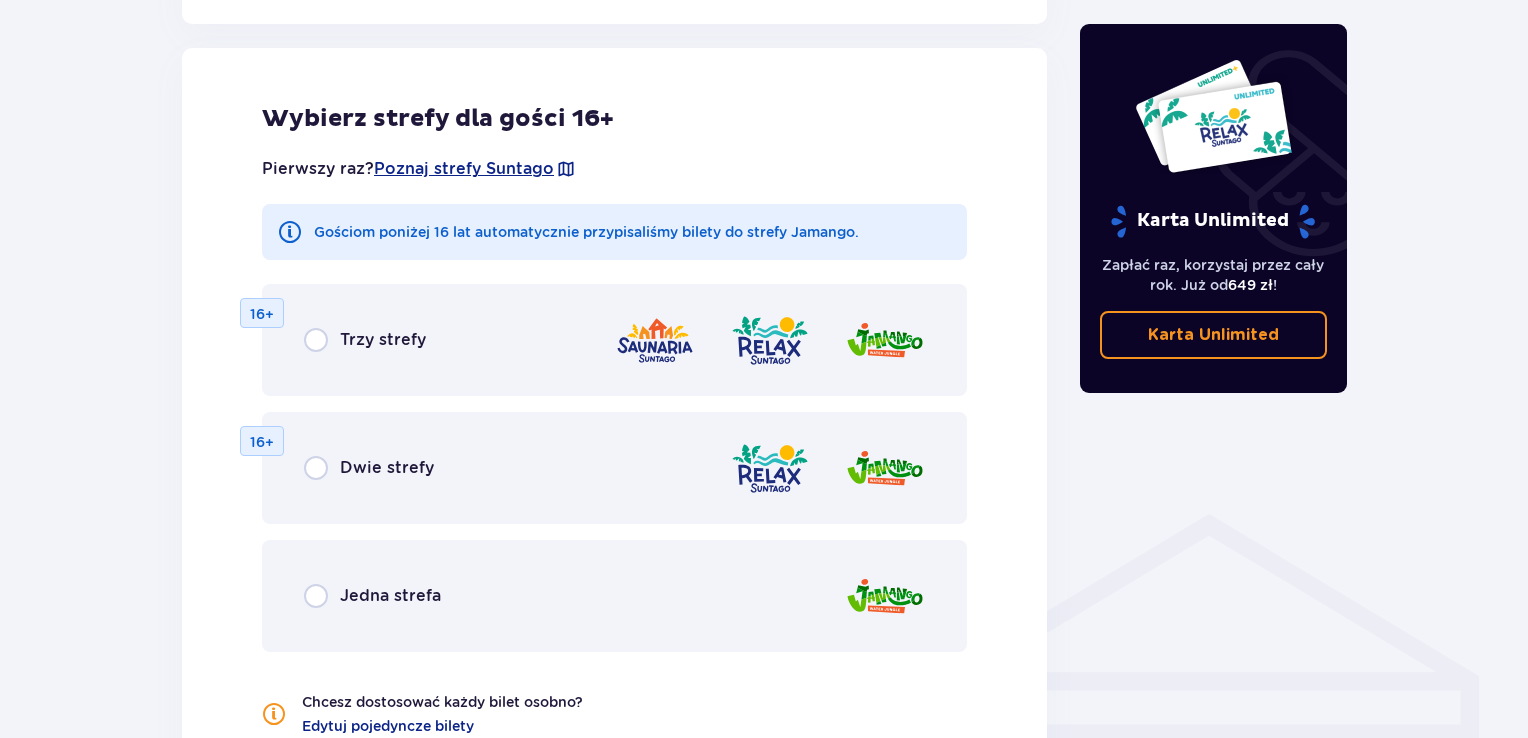 click on "Jedna strefa" at bounding box center (372, 596) 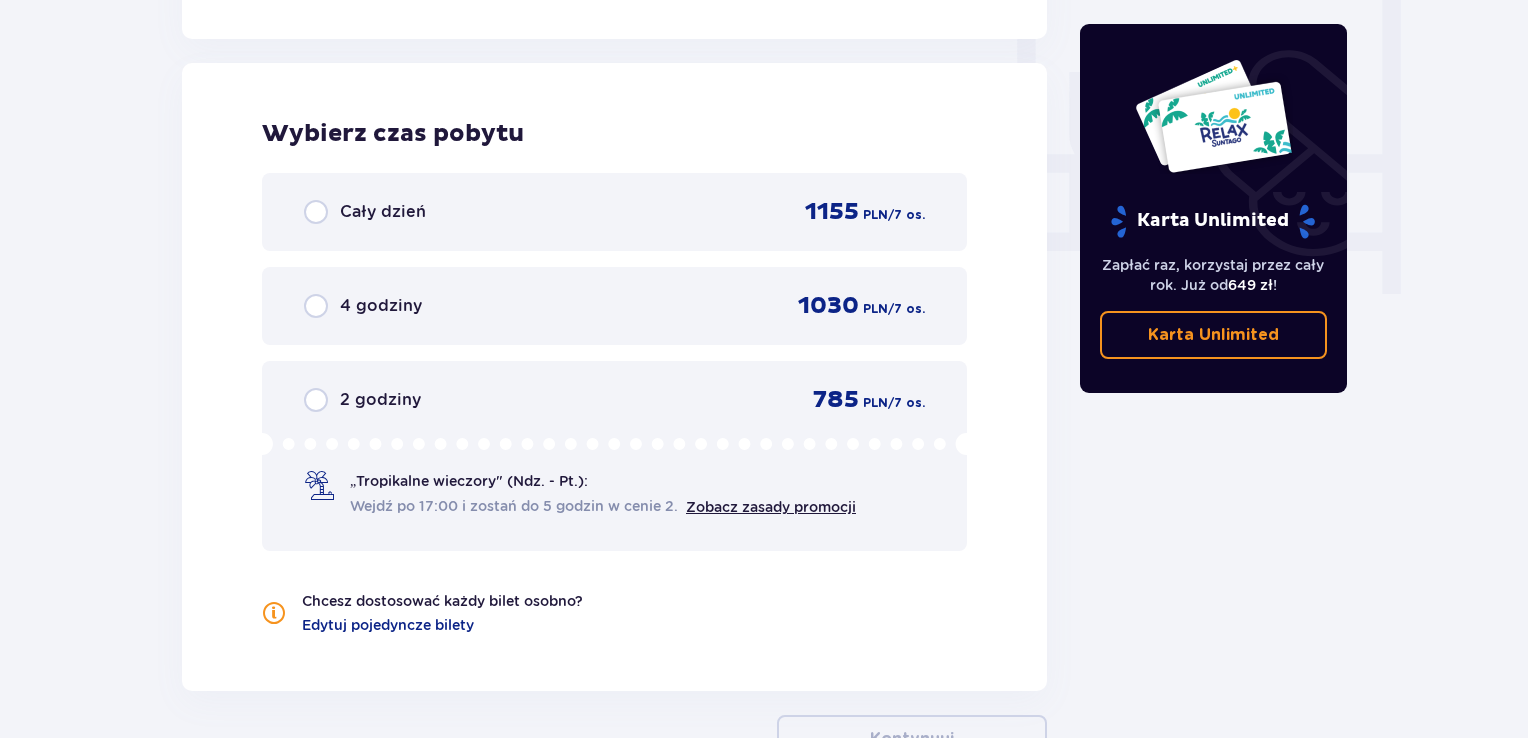 scroll, scrollTop: 1878, scrollLeft: 0, axis: vertical 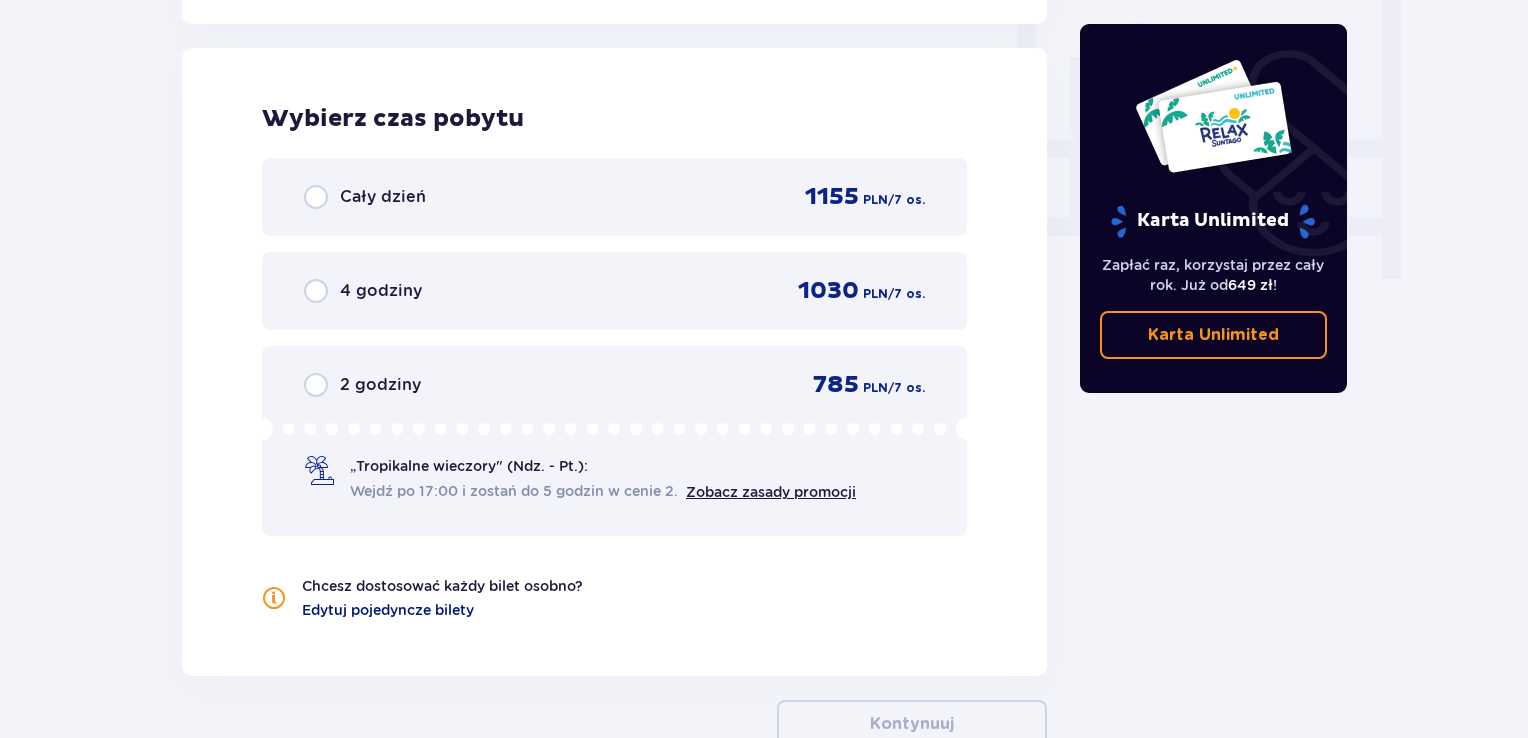 click on "Edytuj pojedyncze bilety" at bounding box center [388, 610] 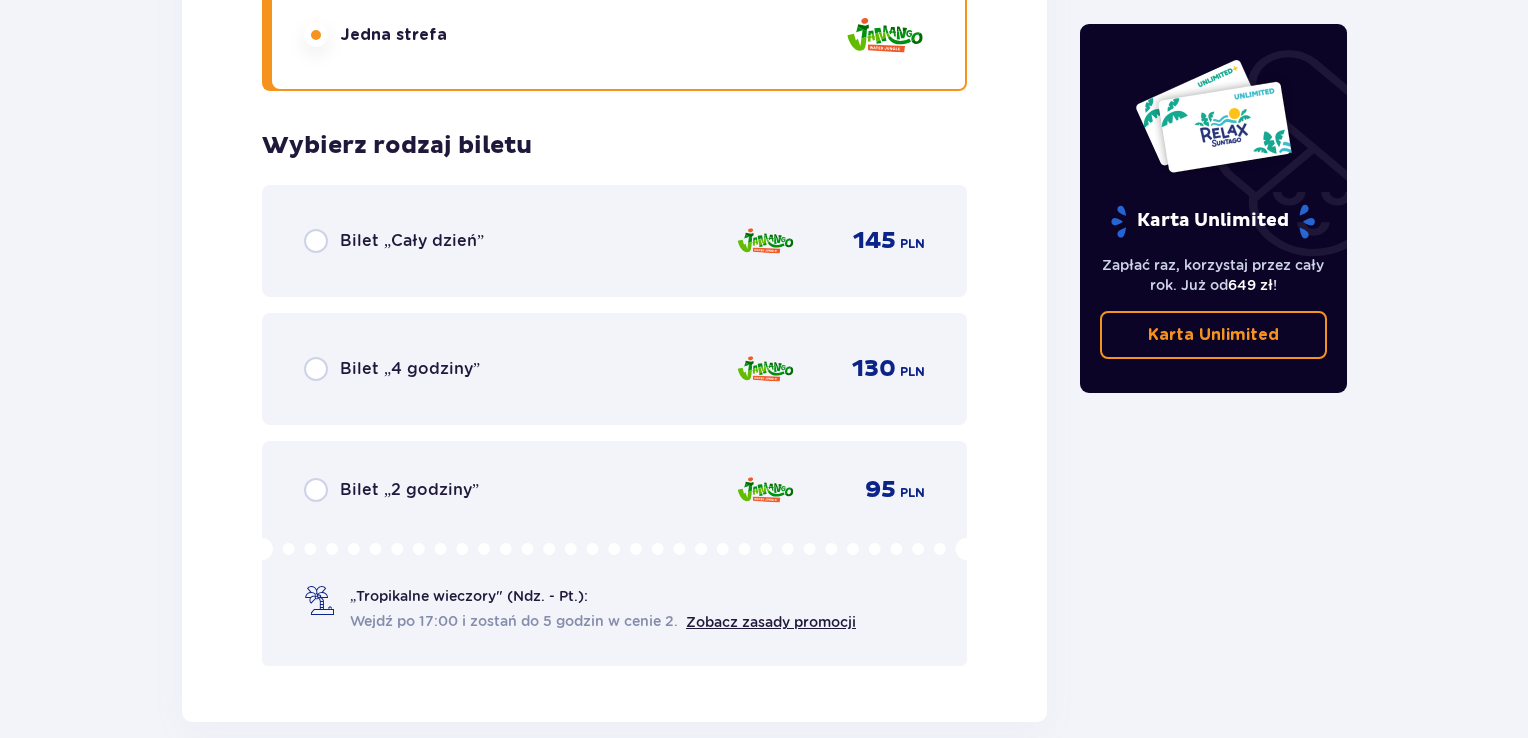 scroll, scrollTop: 7010, scrollLeft: 0, axis: vertical 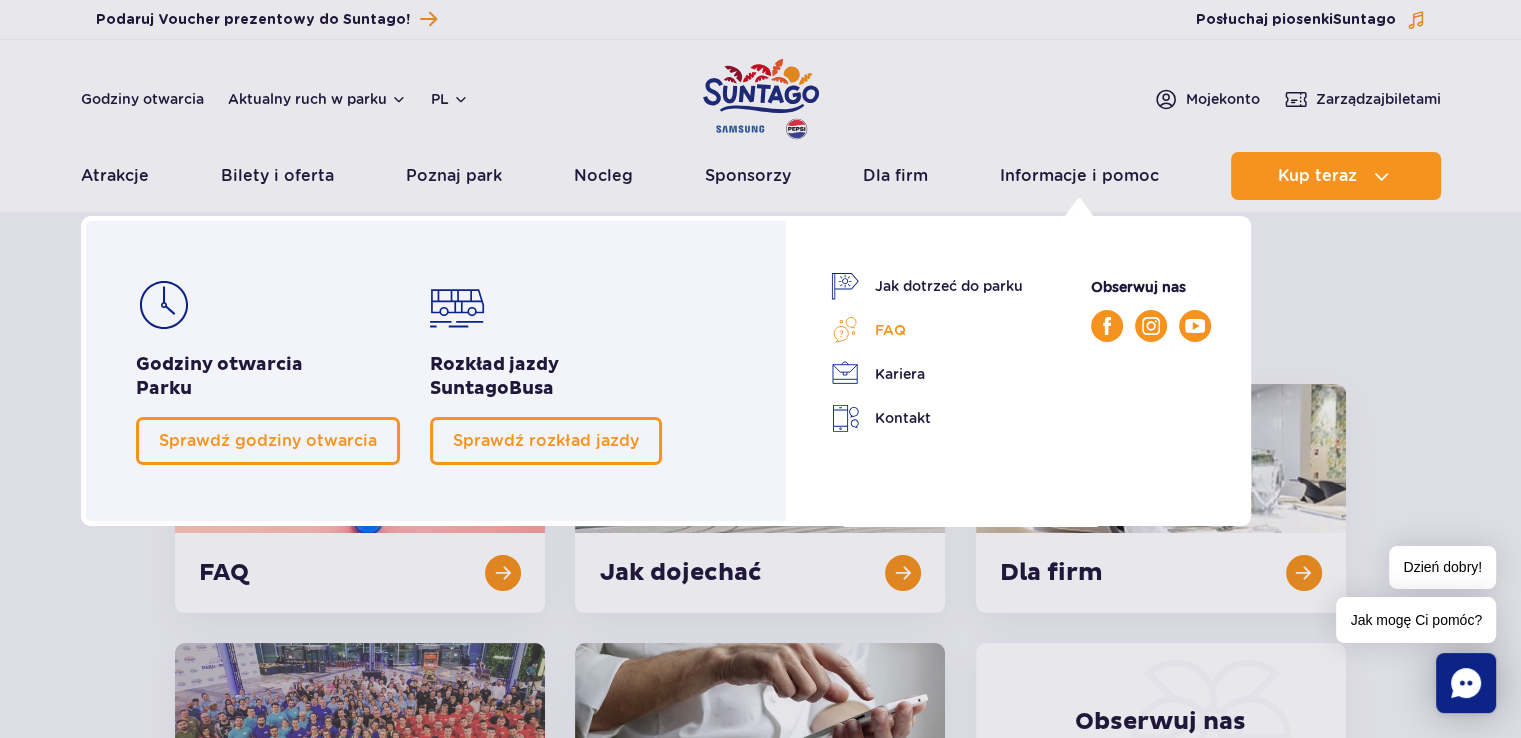 click on "FAQ" at bounding box center [927, 330] 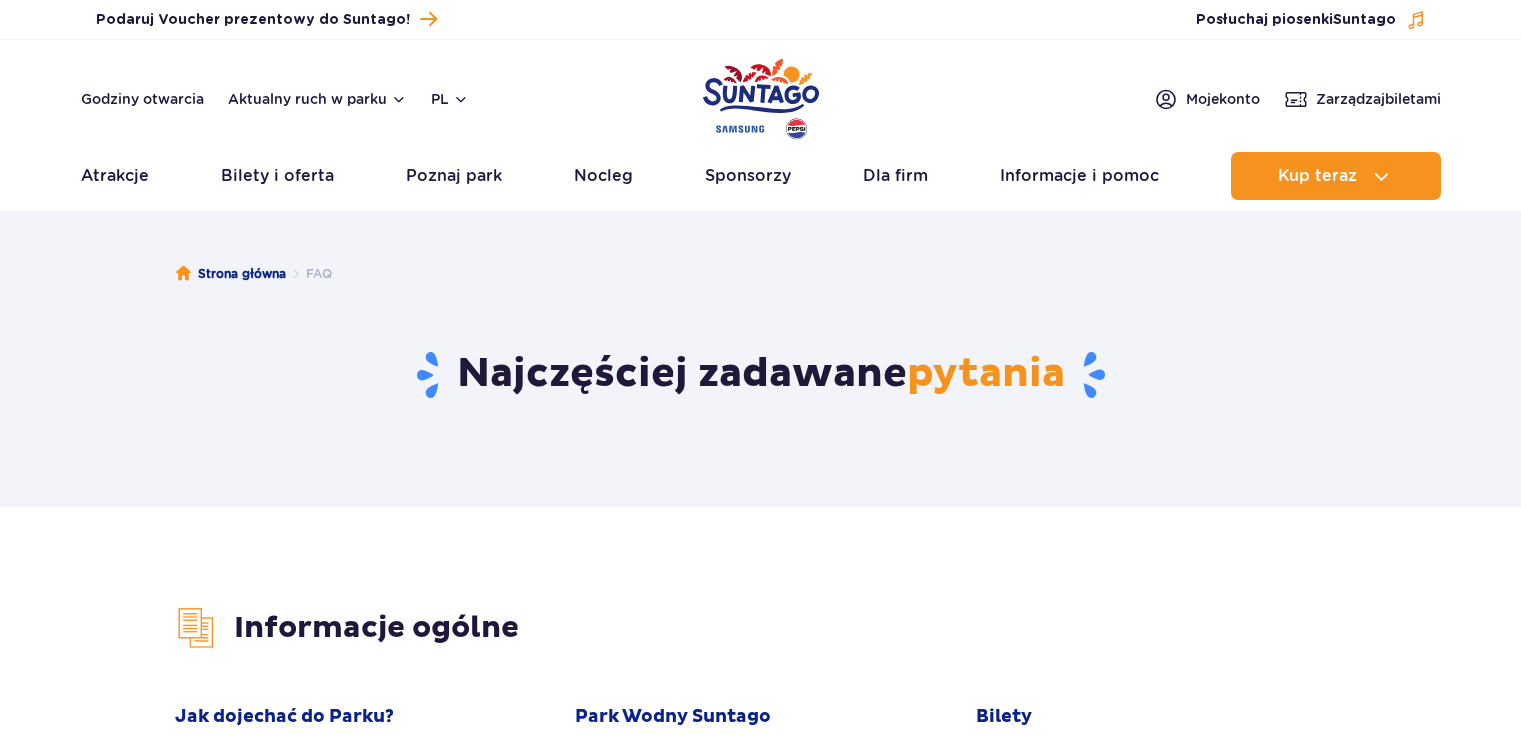 scroll, scrollTop: 0, scrollLeft: 0, axis: both 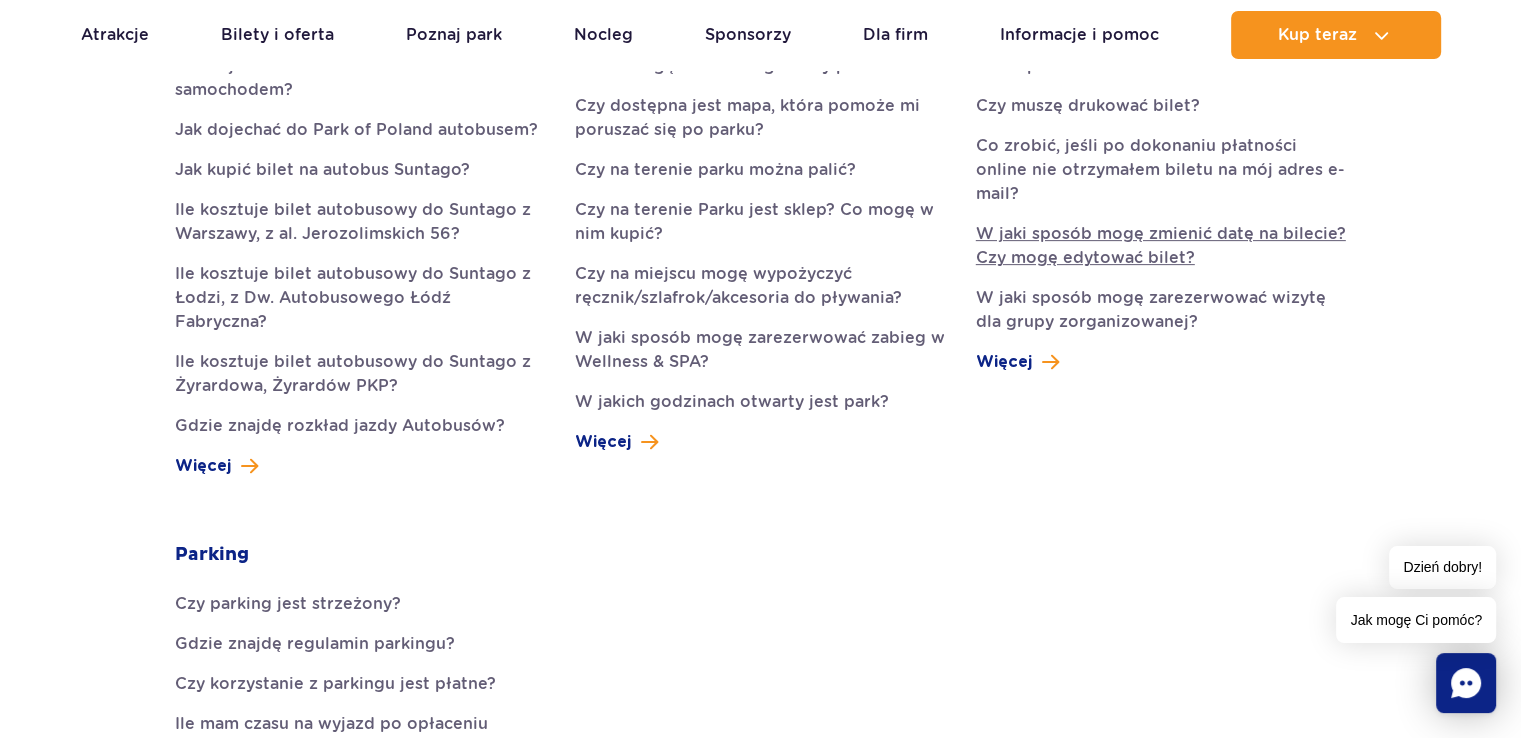 click on "W jaki sposób mogę zmienić datę na bilecie? Czy mogę edytować bilet?" at bounding box center [1161, 246] 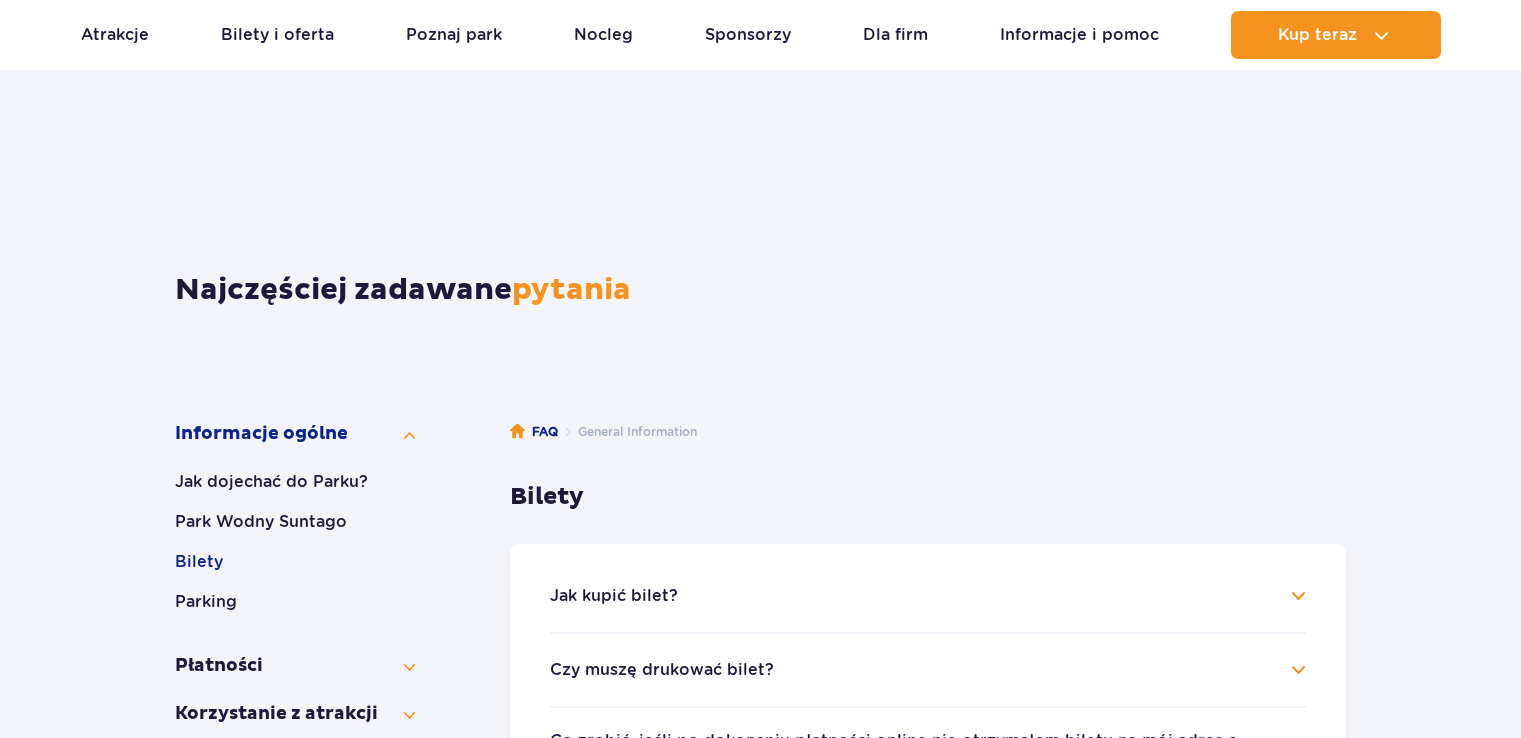 scroll, scrollTop: 669, scrollLeft: 0, axis: vertical 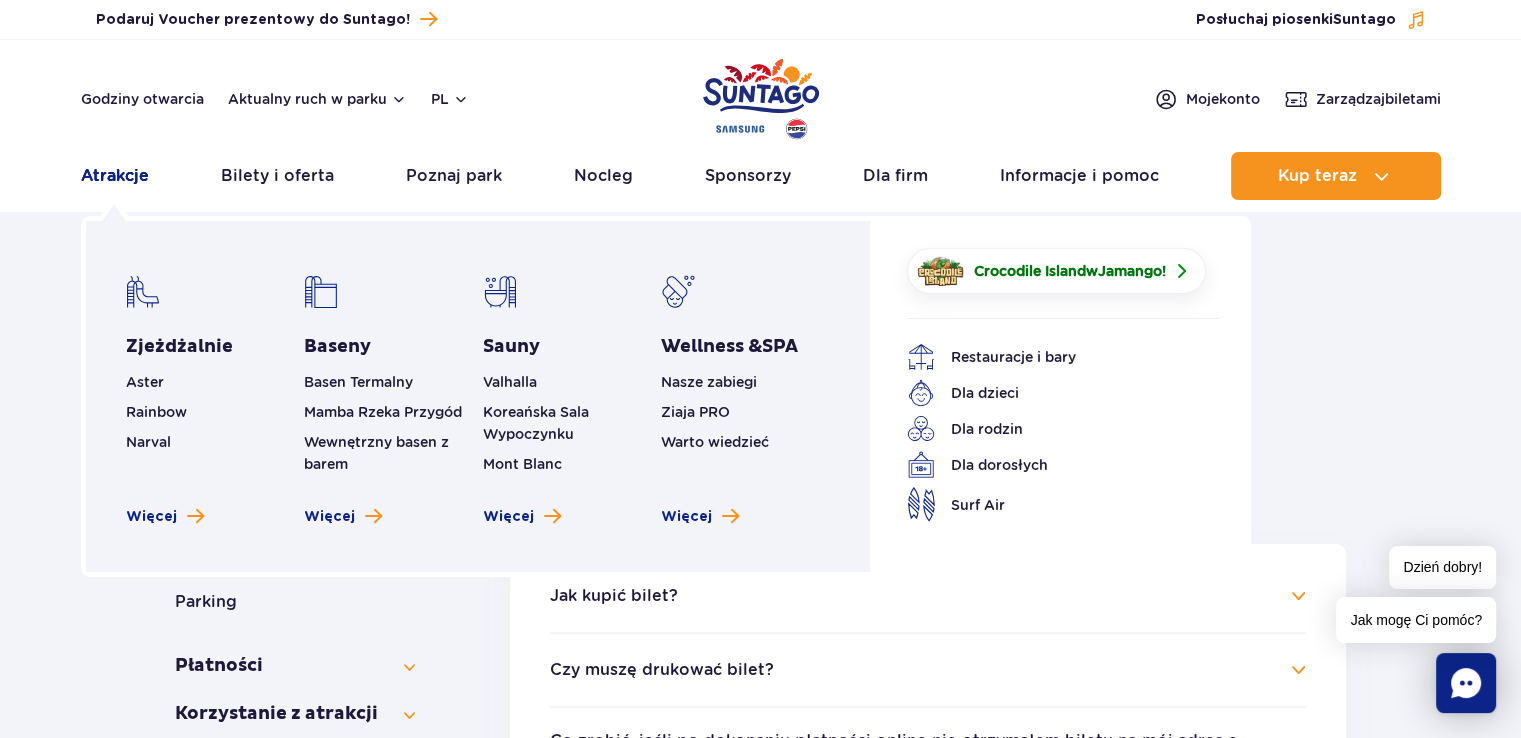click on "Atrakcje" at bounding box center [115, 176] 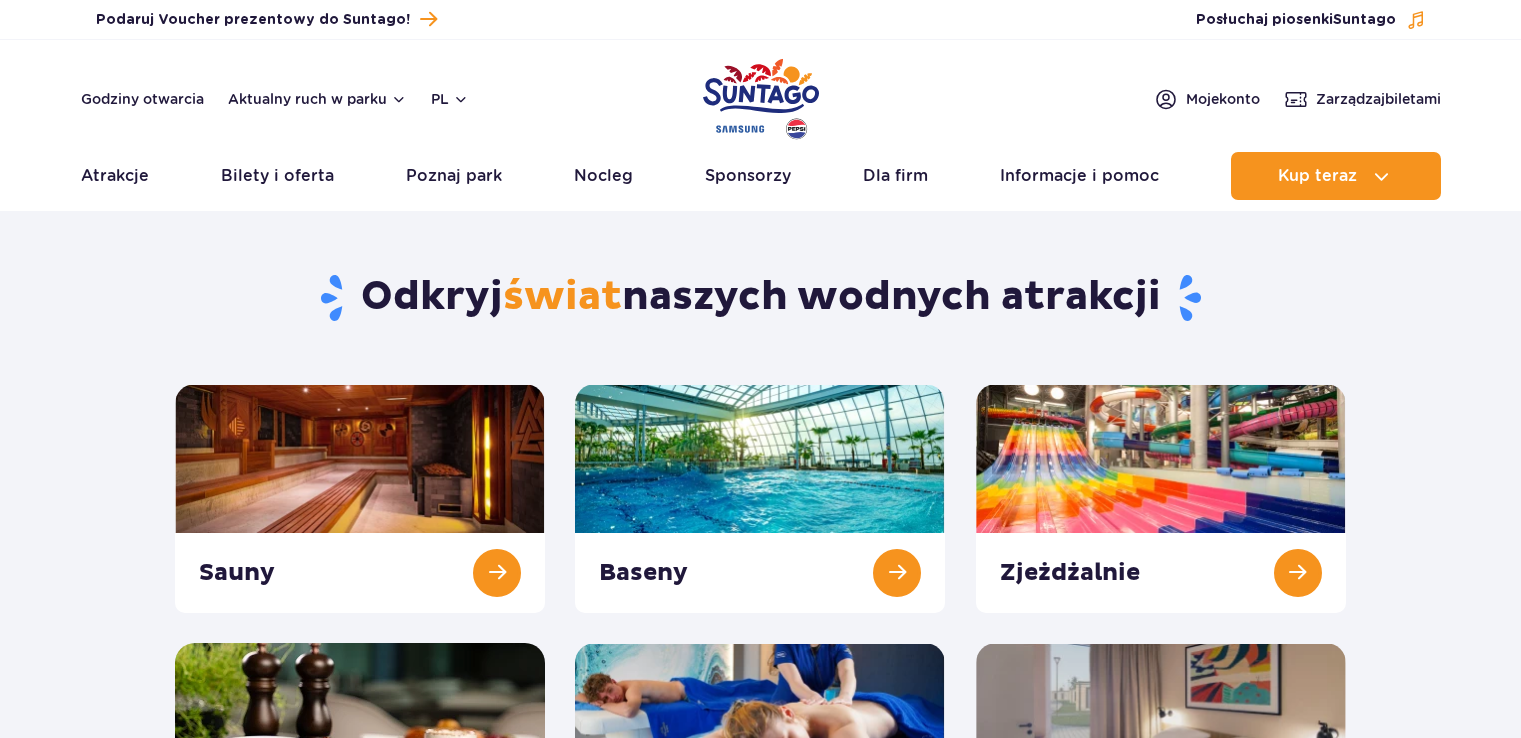 scroll, scrollTop: 0, scrollLeft: 0, axis: both 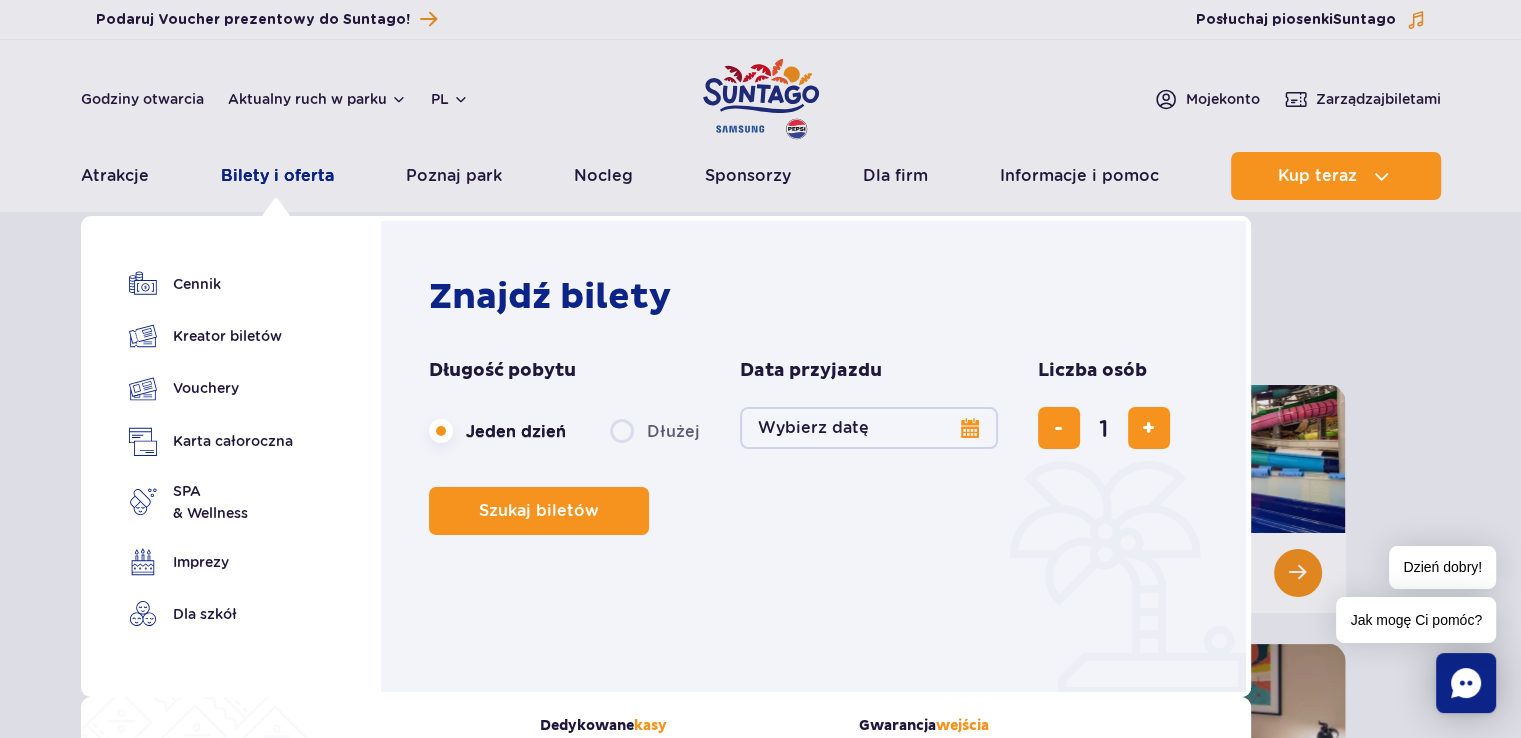 click on "Bilety i oferta" at bounding box center [277, 176] 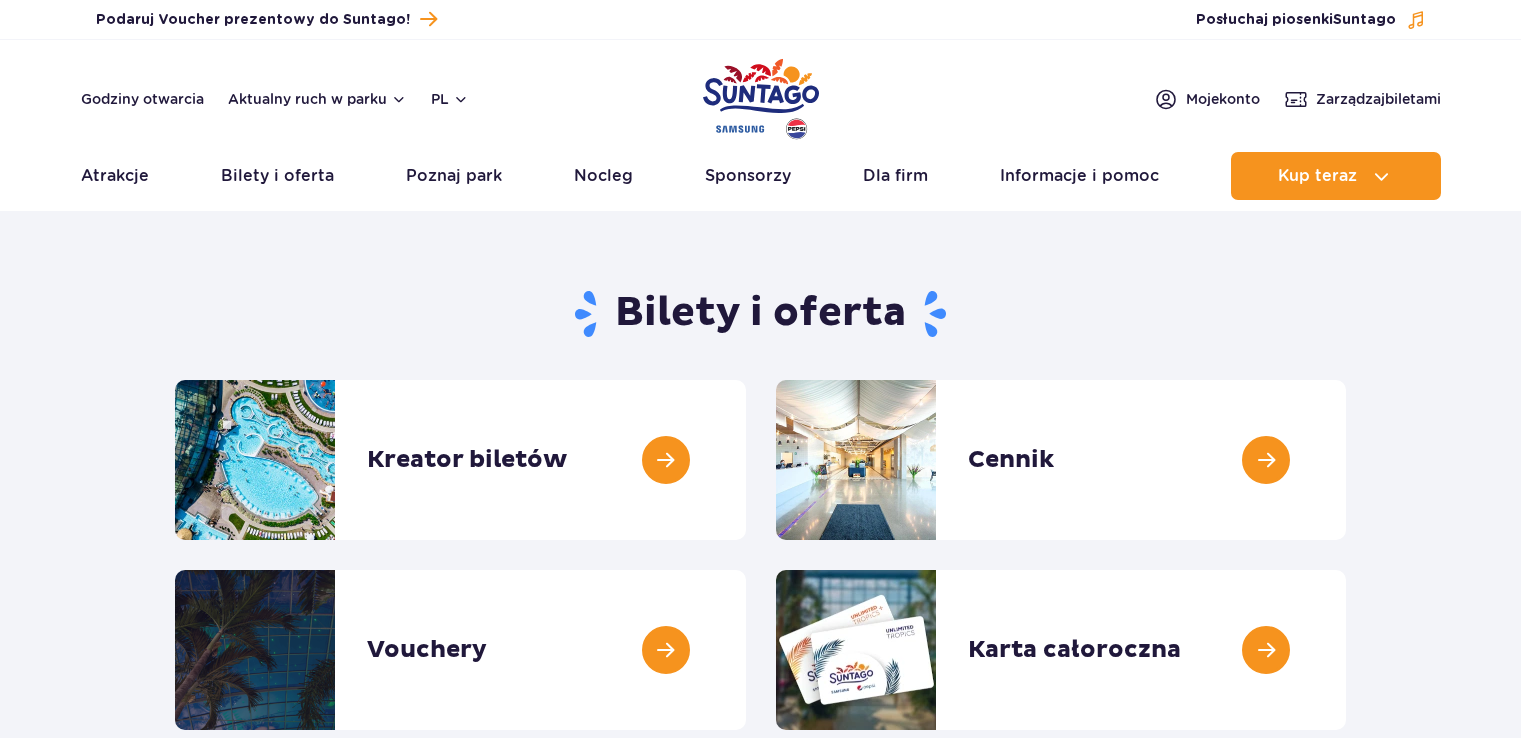 scroll, scrollTop: 0, scrollLeft: 0, axis: both 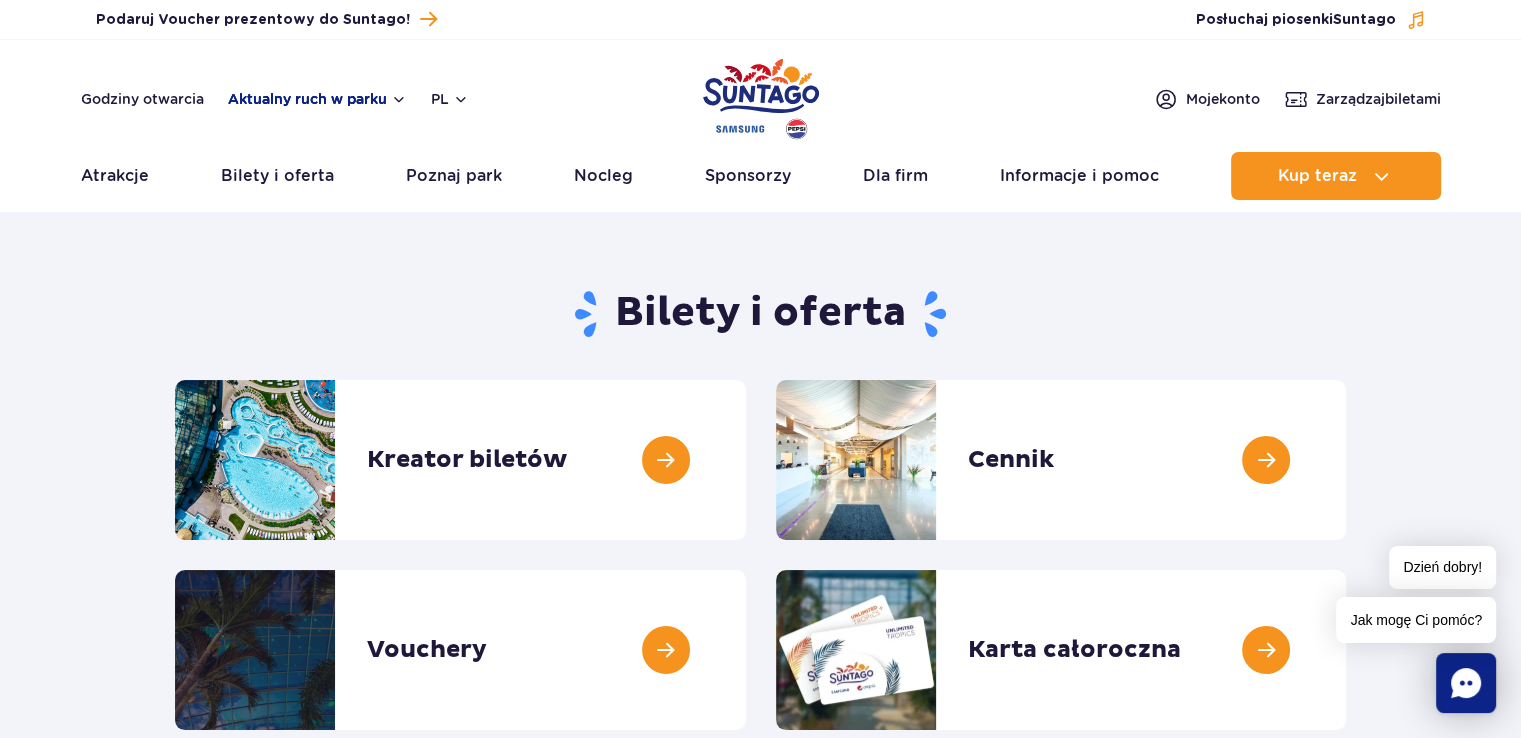 click on "Aktualny ruch w parku" at bounding box center (317, 99) 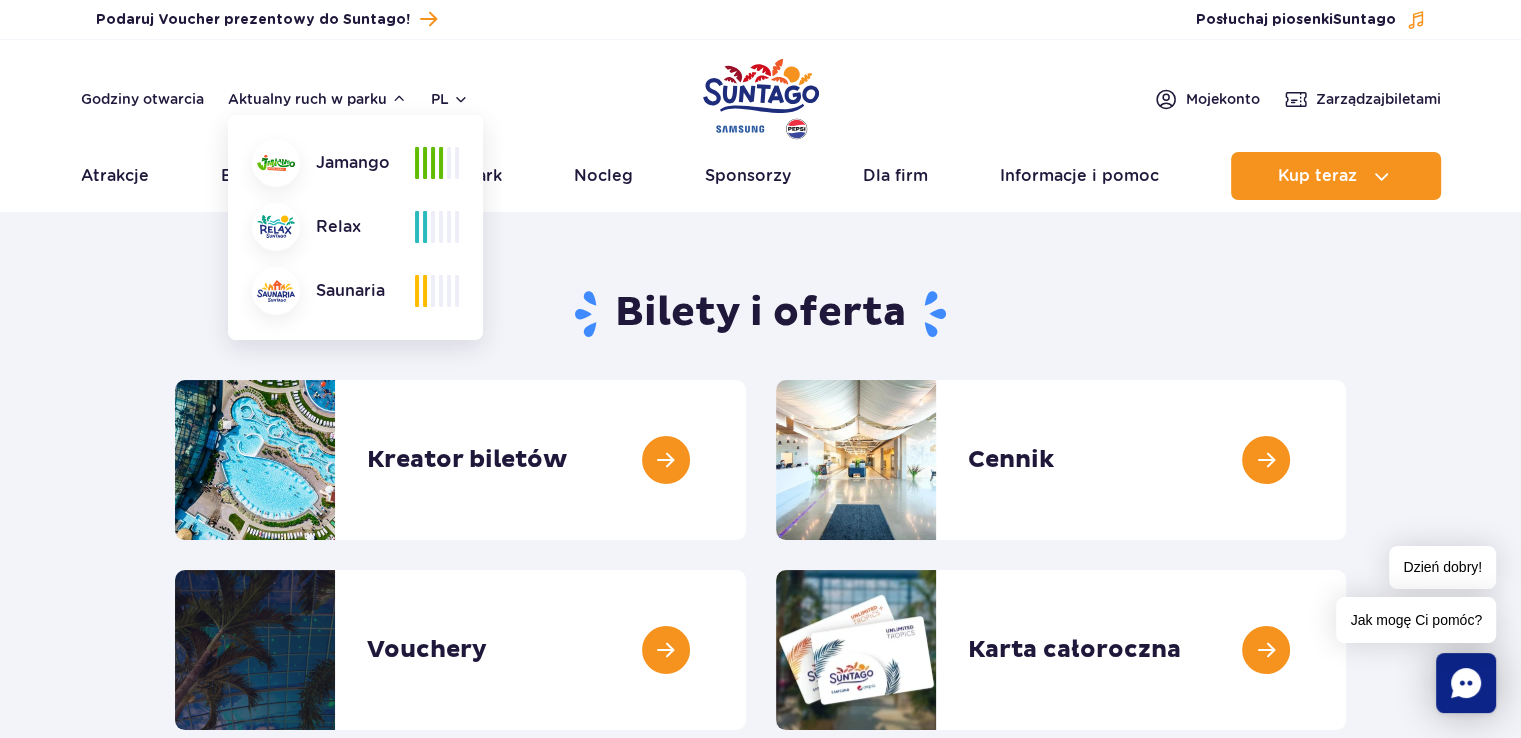 click on "Bilety i oferta
Kreator biletów
Kreator biletów
Cennik
Cennik
Vouchery
Vouchery" at bounding box center [760, 1277] 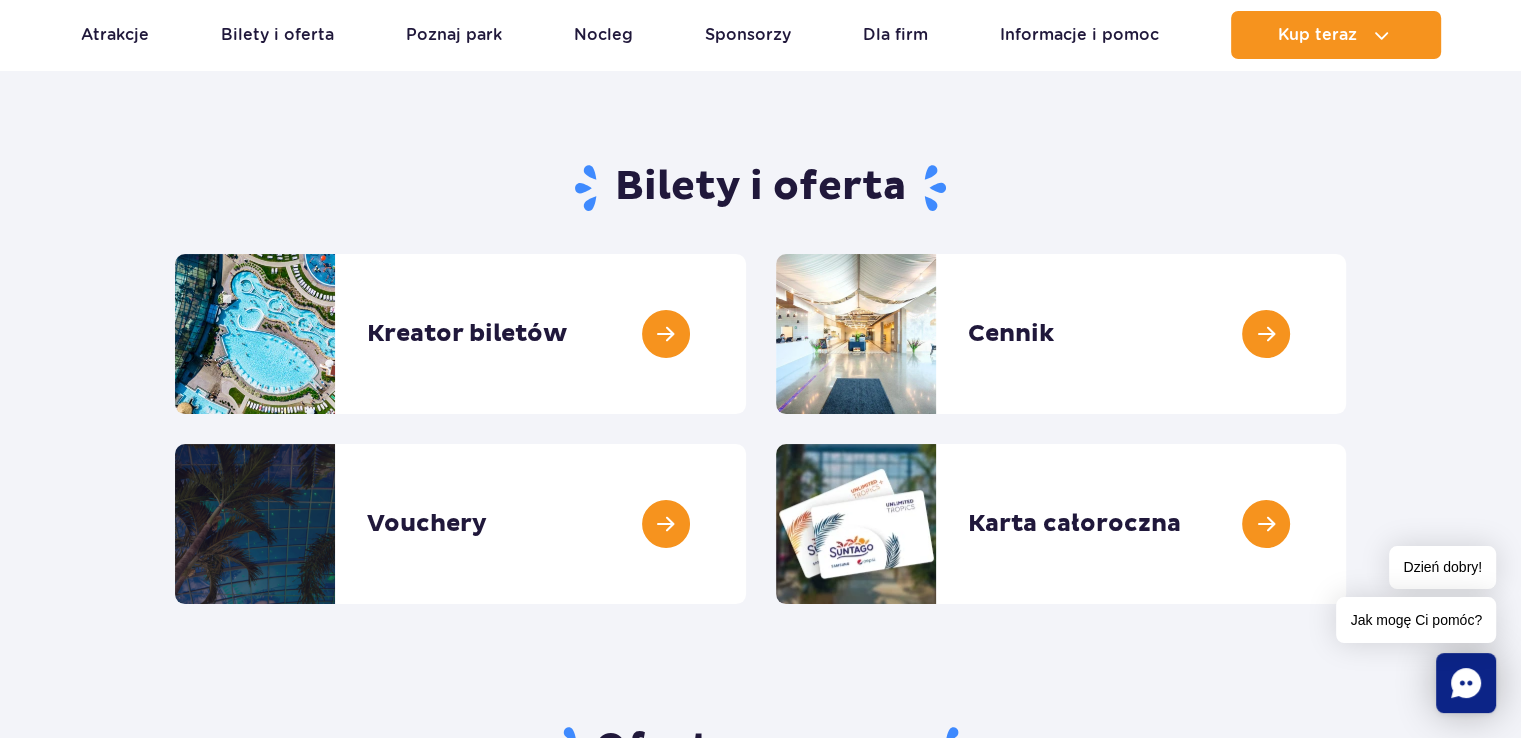 scroll, scrollTop: 0, scrollLeft: 0, axis: both 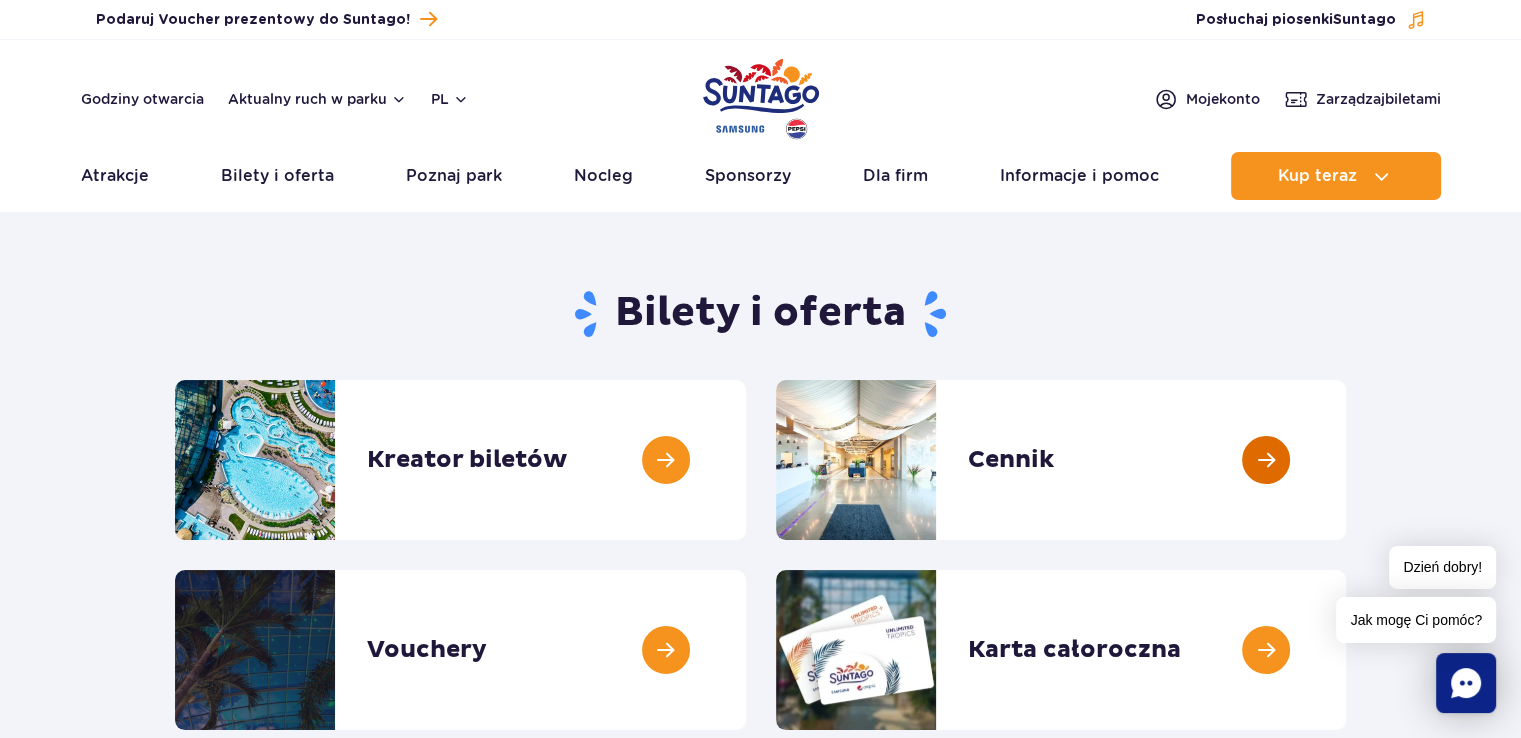 click at bounding box center [1346, 460] 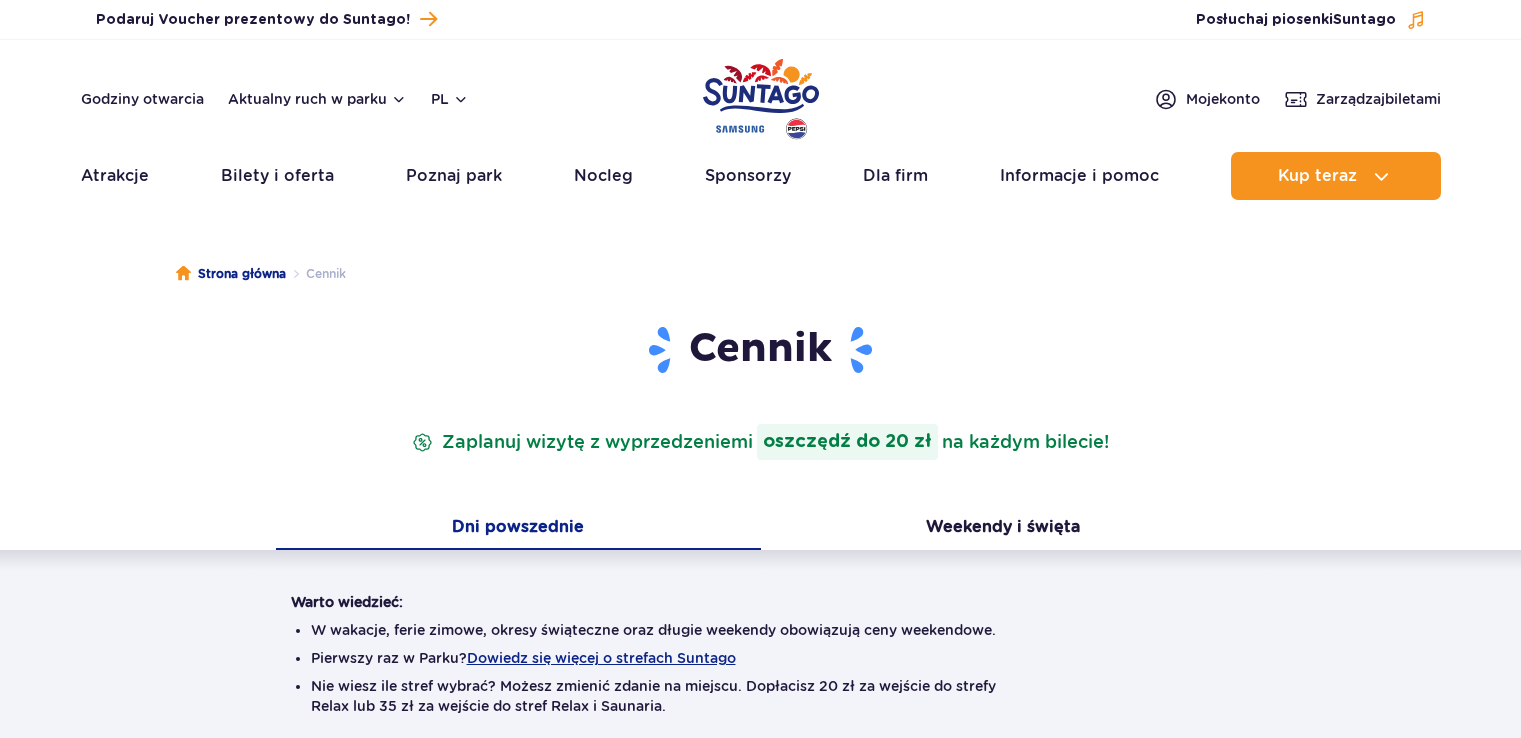 scroll, scrollTop: 0, scrollLeft: 0, axis: both 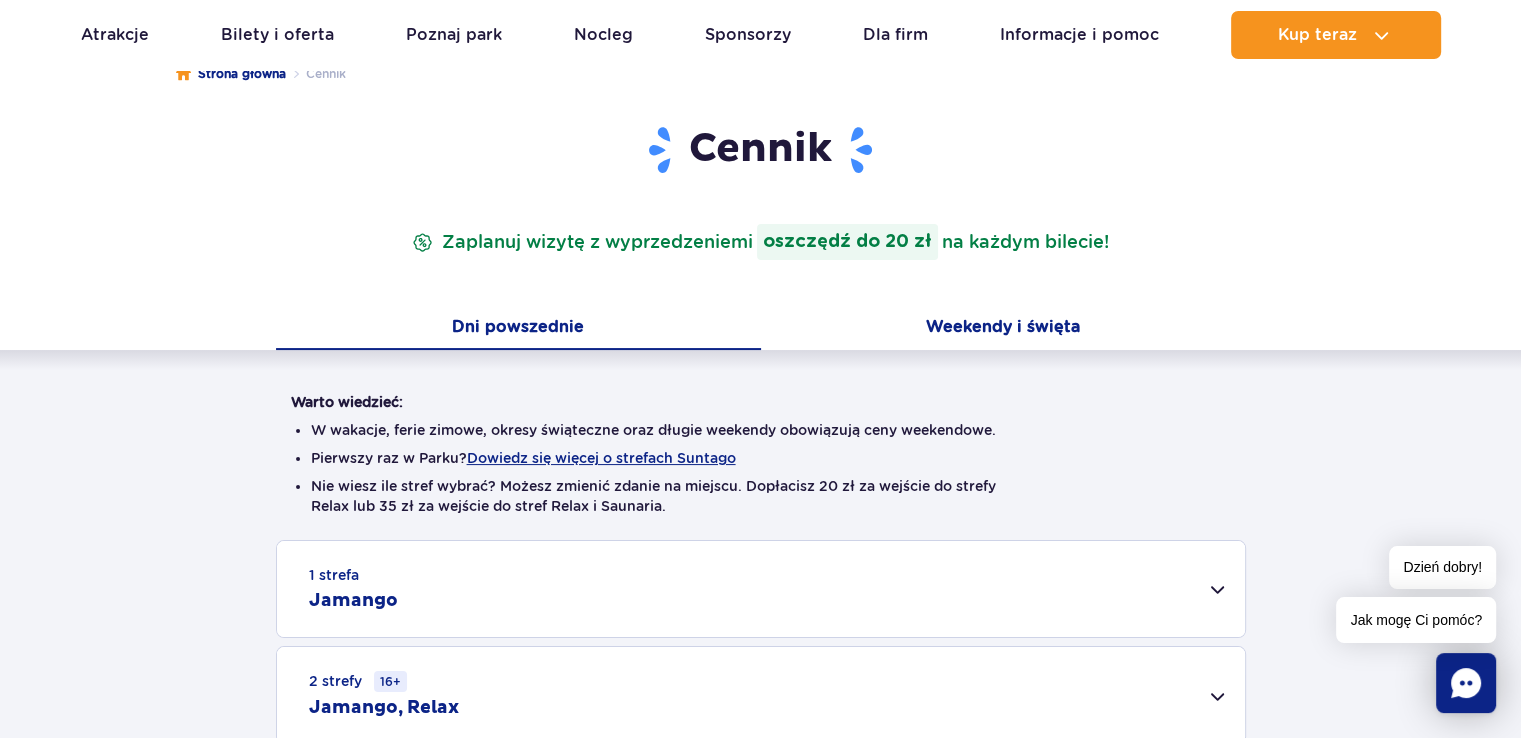 click on "Weekendy i święta" at bounding box center [1003, 329] 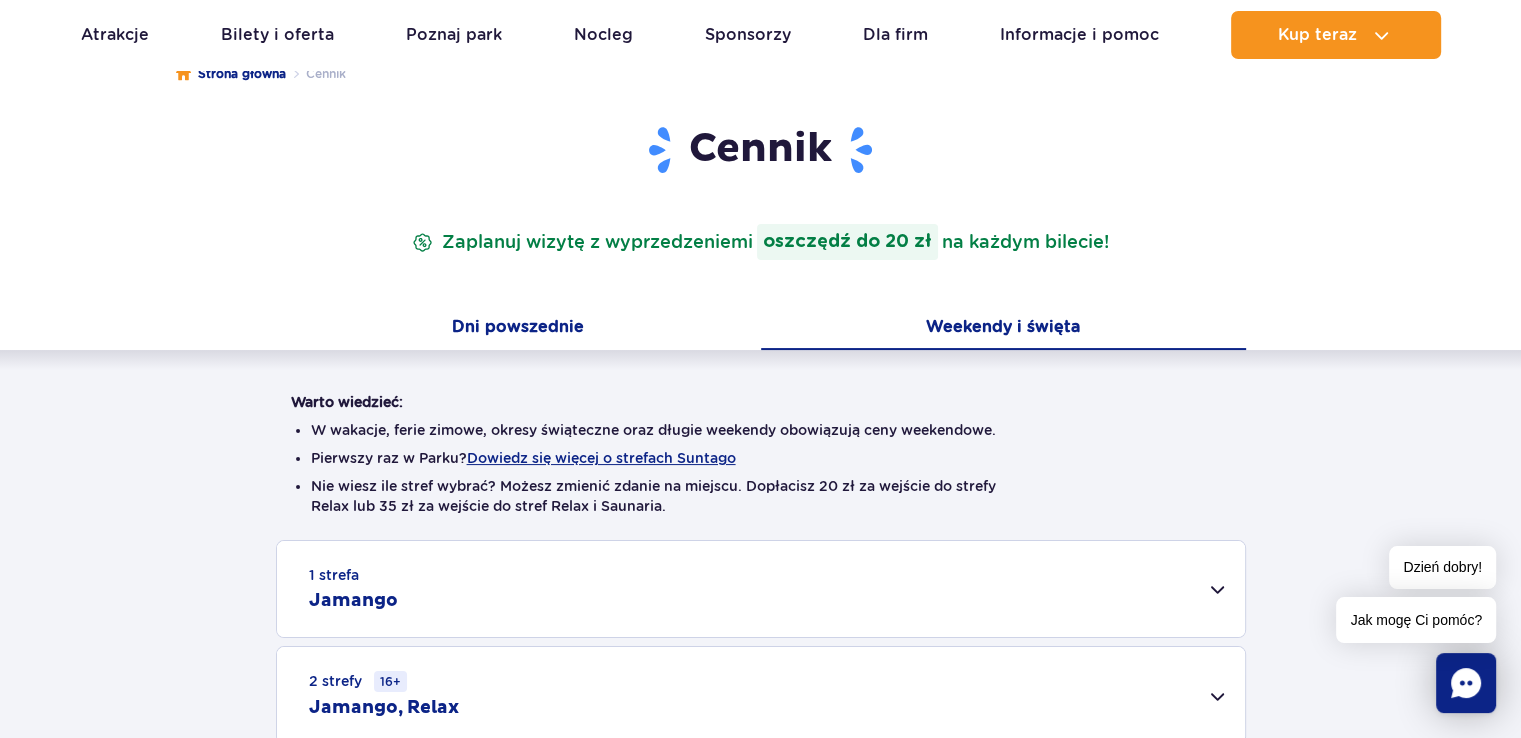 click on "Dni powszednie" at bounding box center (518, 329) 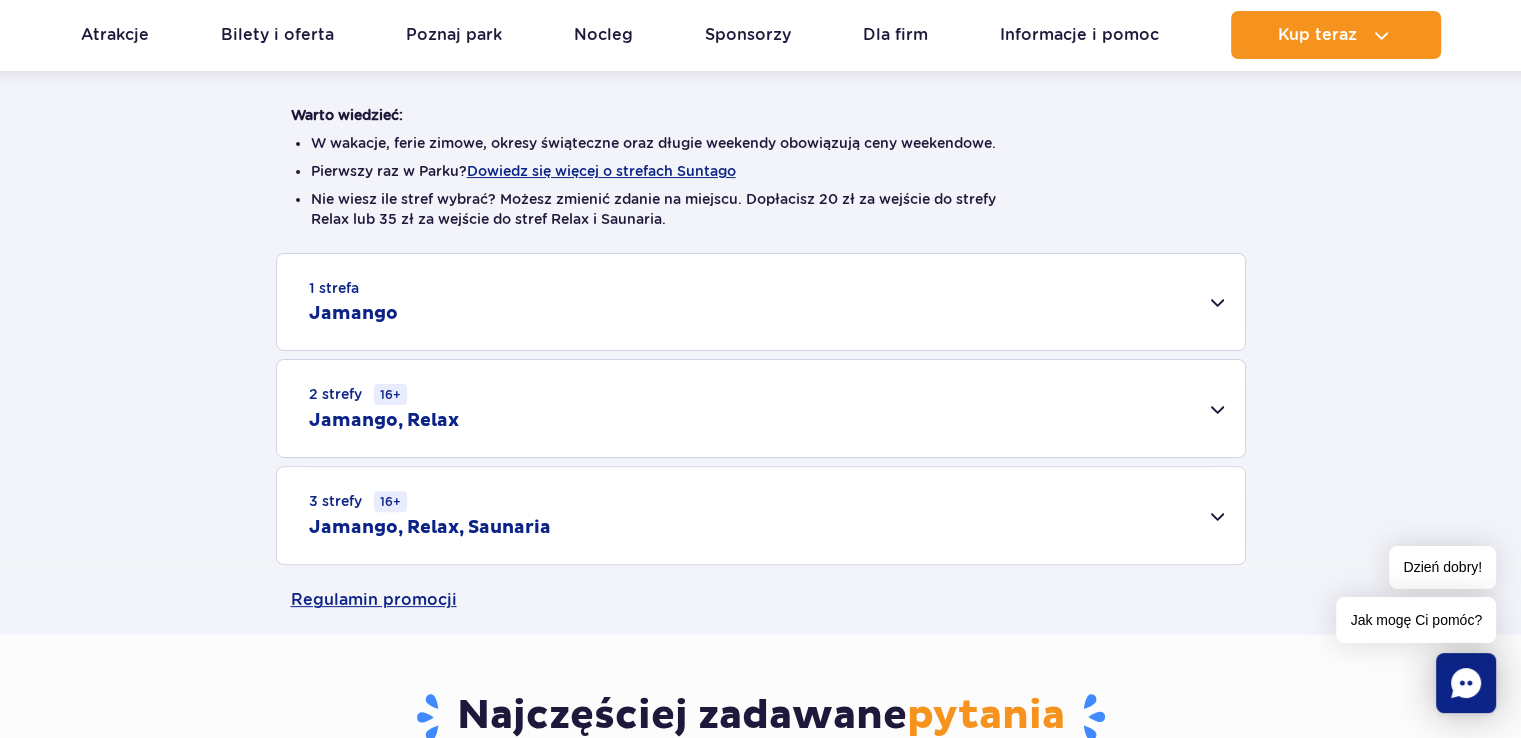 scroll, scrollTop: 500, scrollLeft: 0, axis: vertical 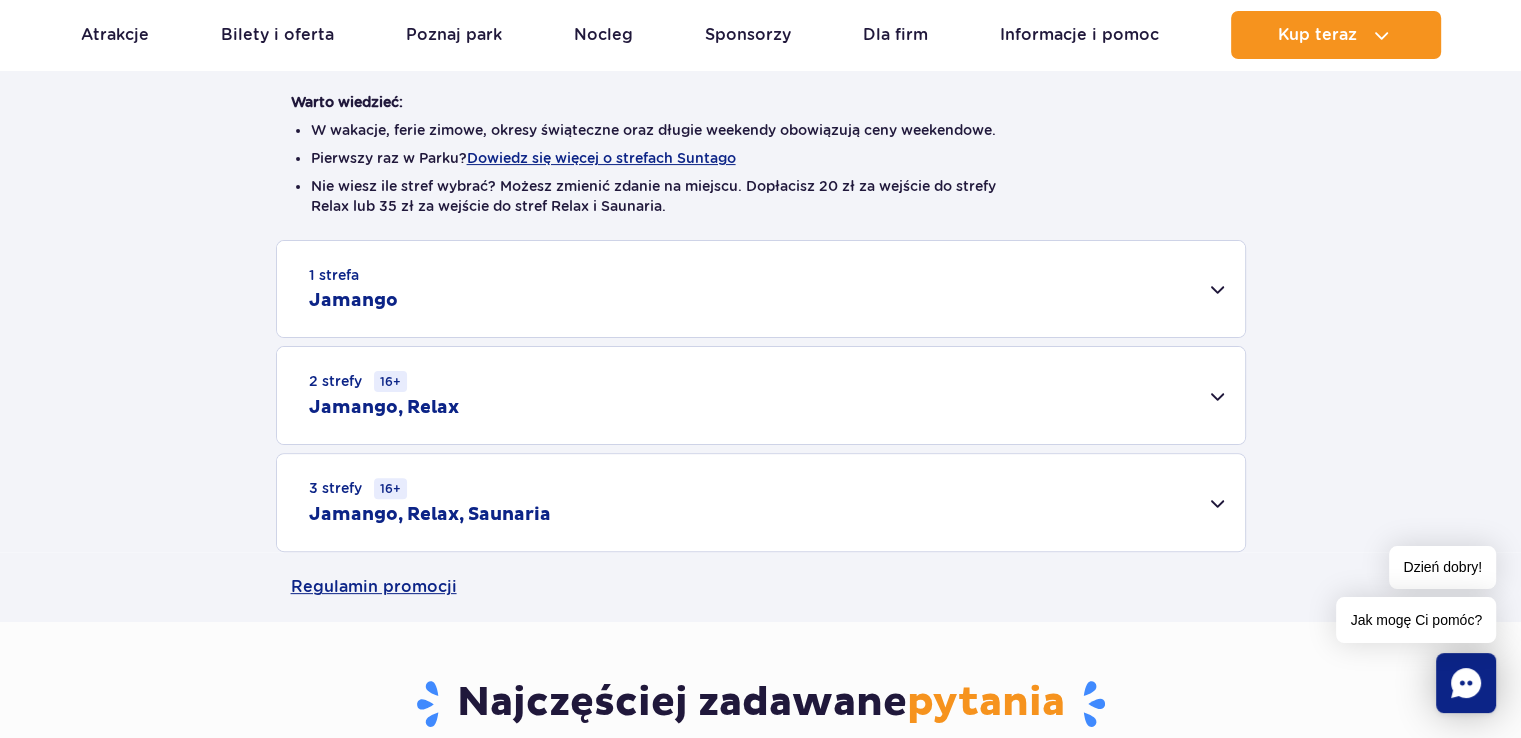 click on "1 strefa
Jamango" at bounding box center (761, 289) 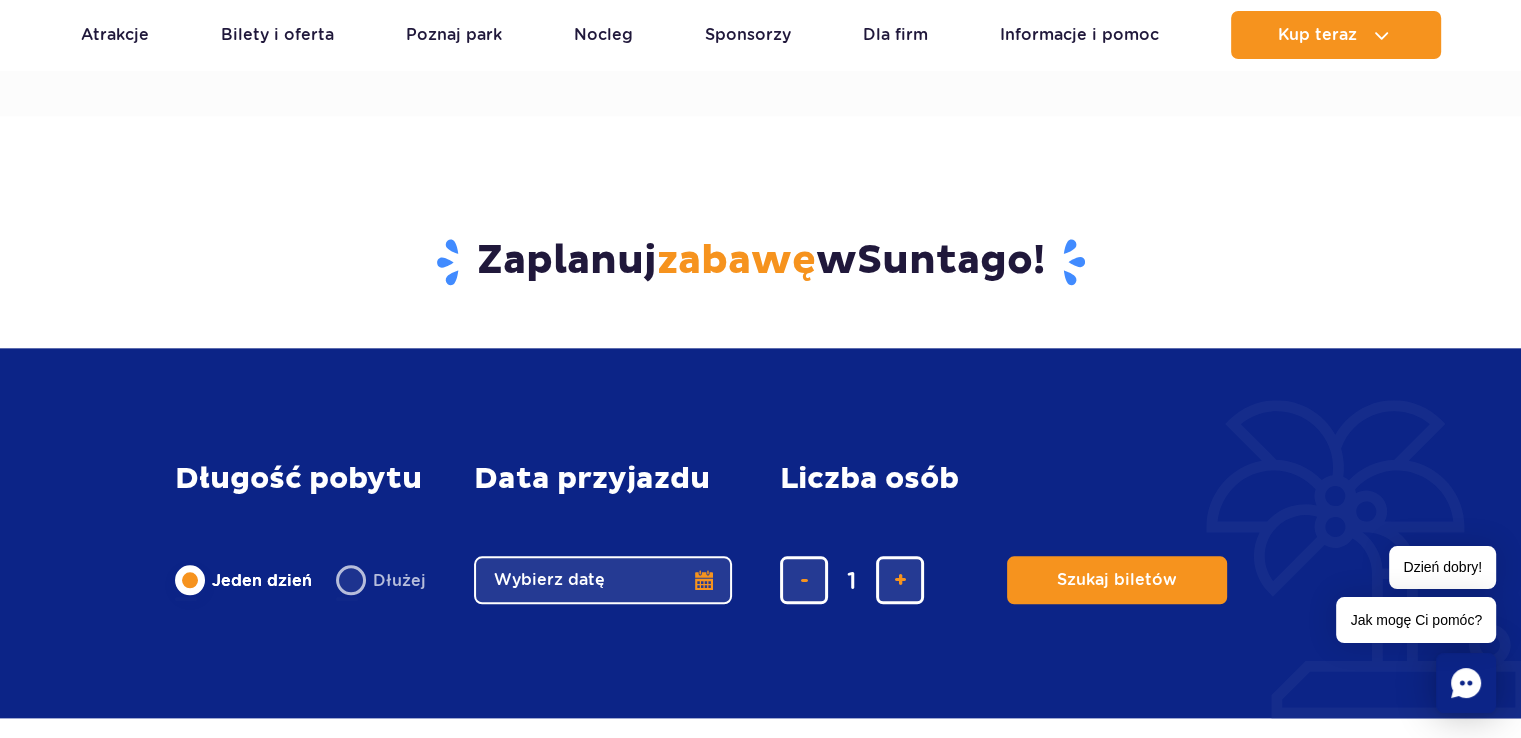 scroll, scrollTop: 2200, scrollLeft: 0, axis: vertical 